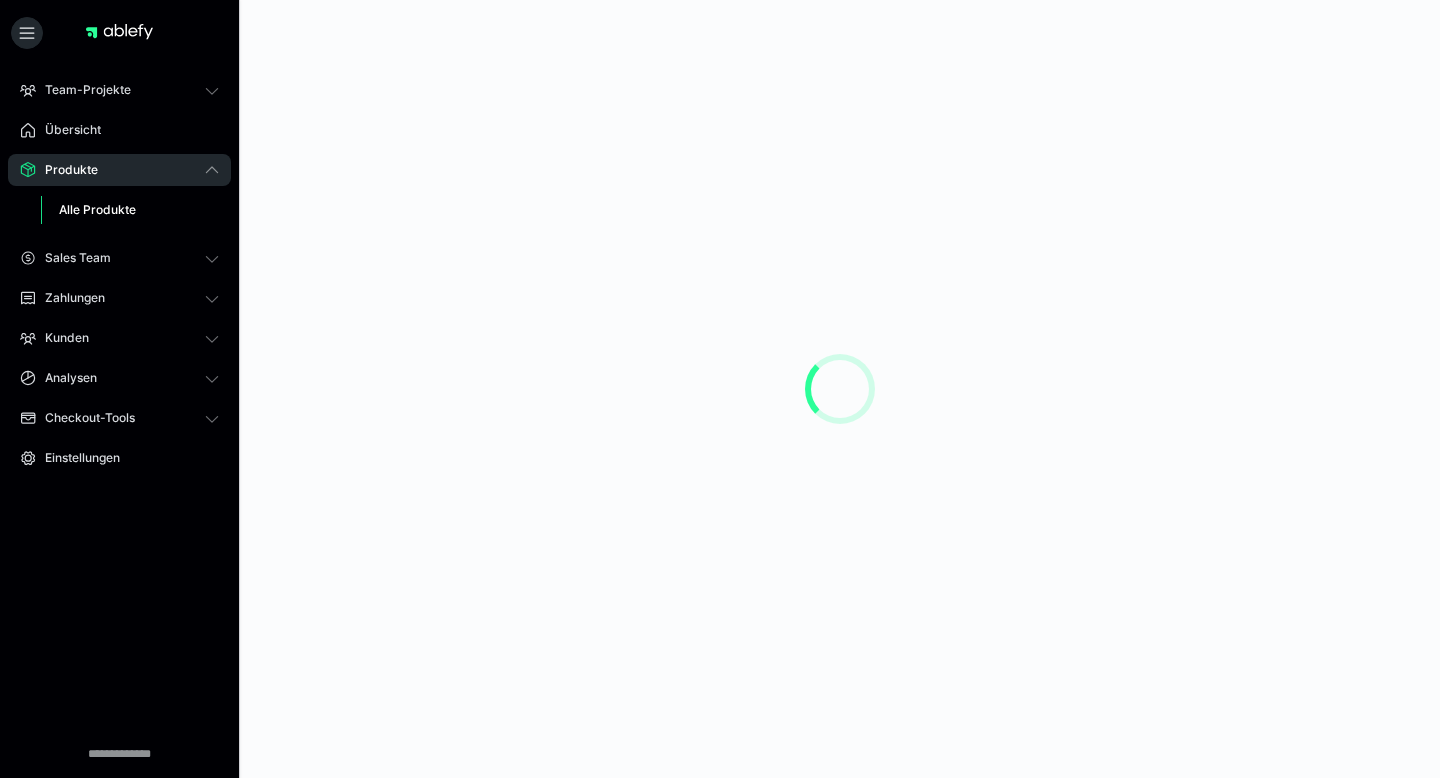 scroll, scrollTop: 0, scrollLeft: 0, axis: both 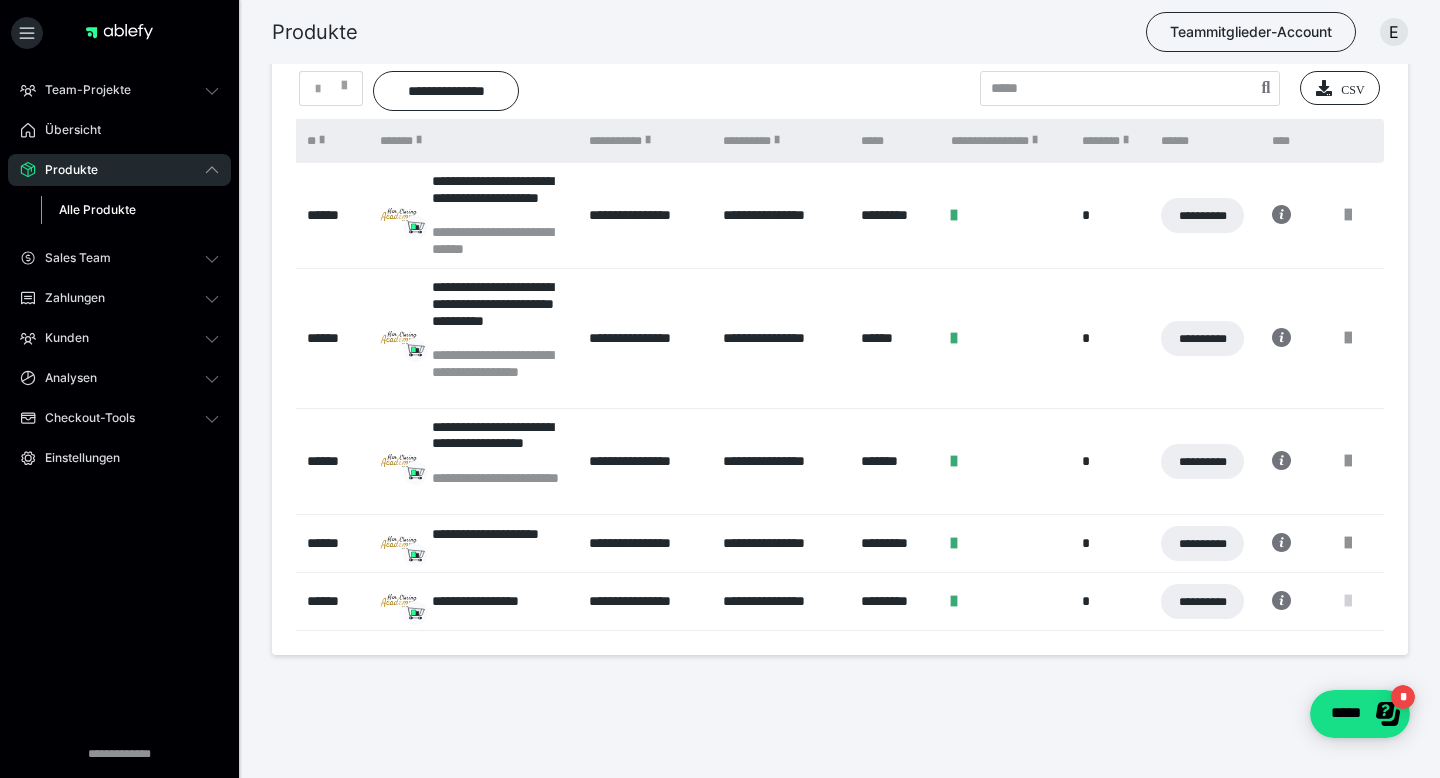 click at bounding box center [1348, 601] 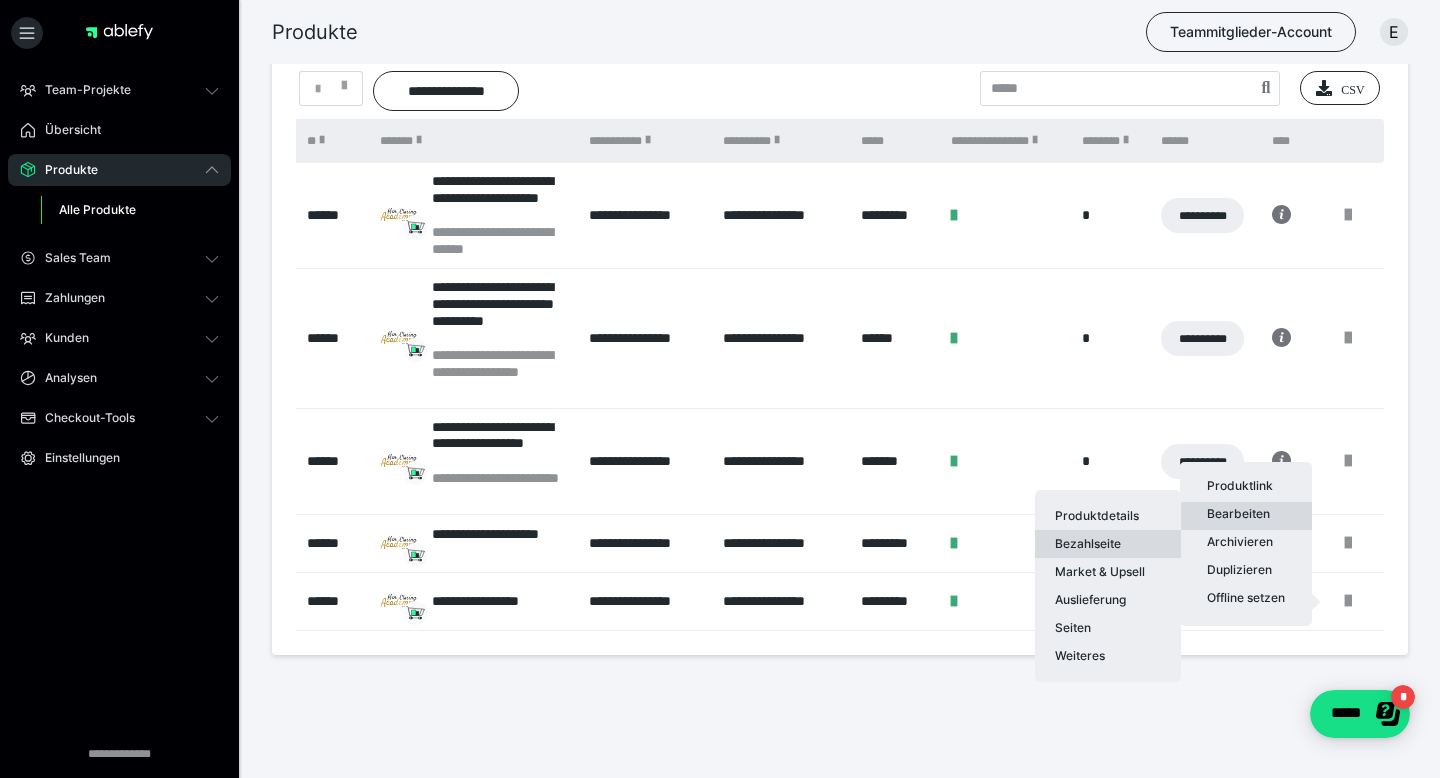 click on "Bezahlseite" at bounding box center [1108, 544] 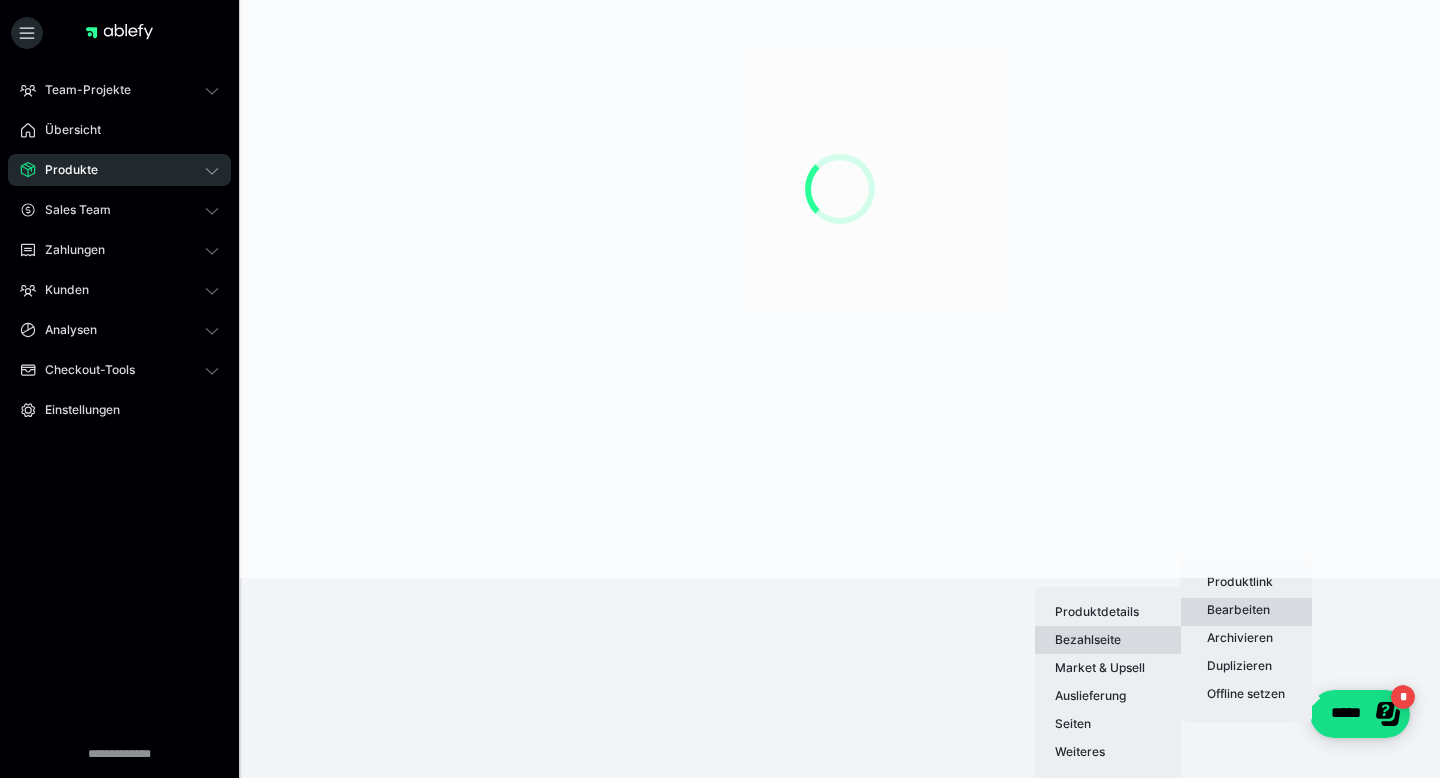 scroll, scrollTop: 0, scrollLeft: 0, axis: both 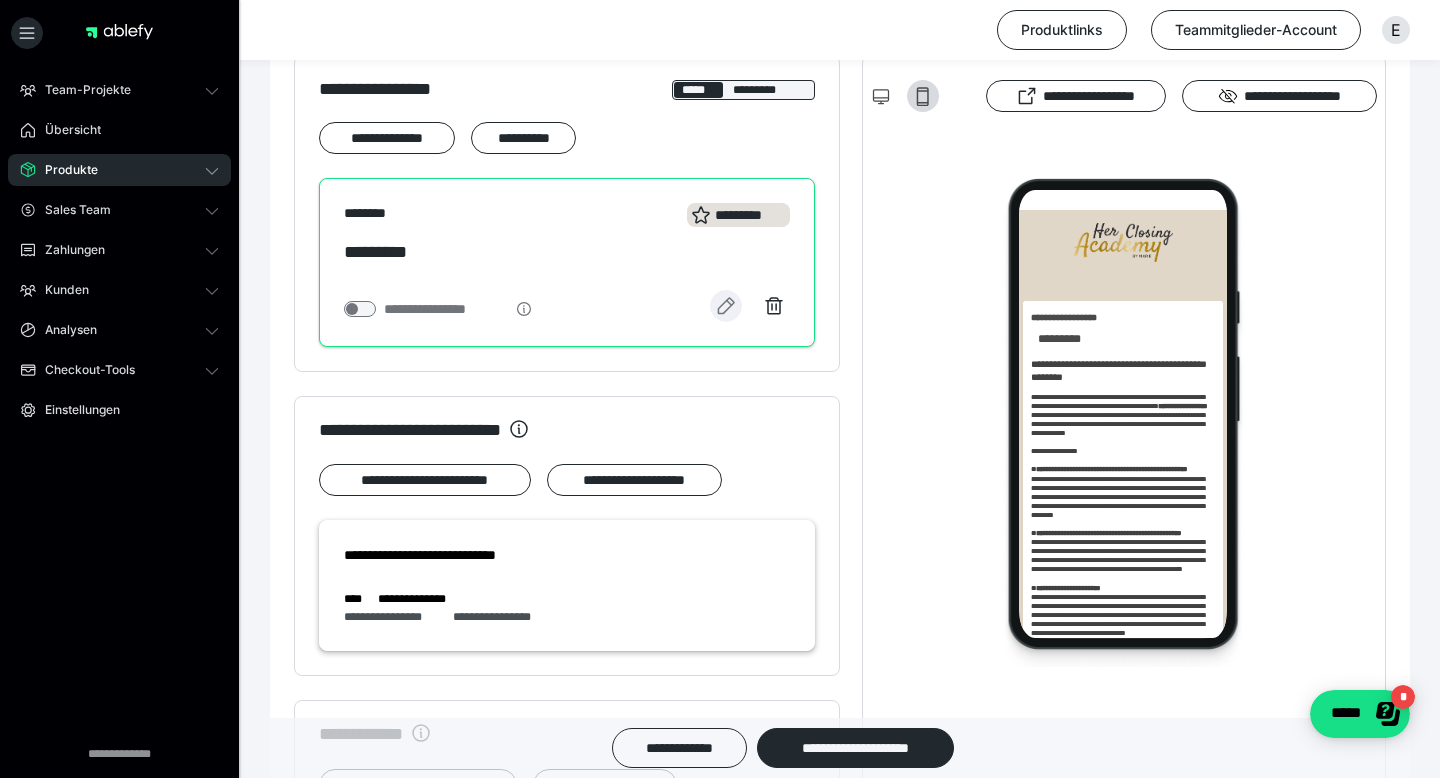 click at bounding box center [726, 306] 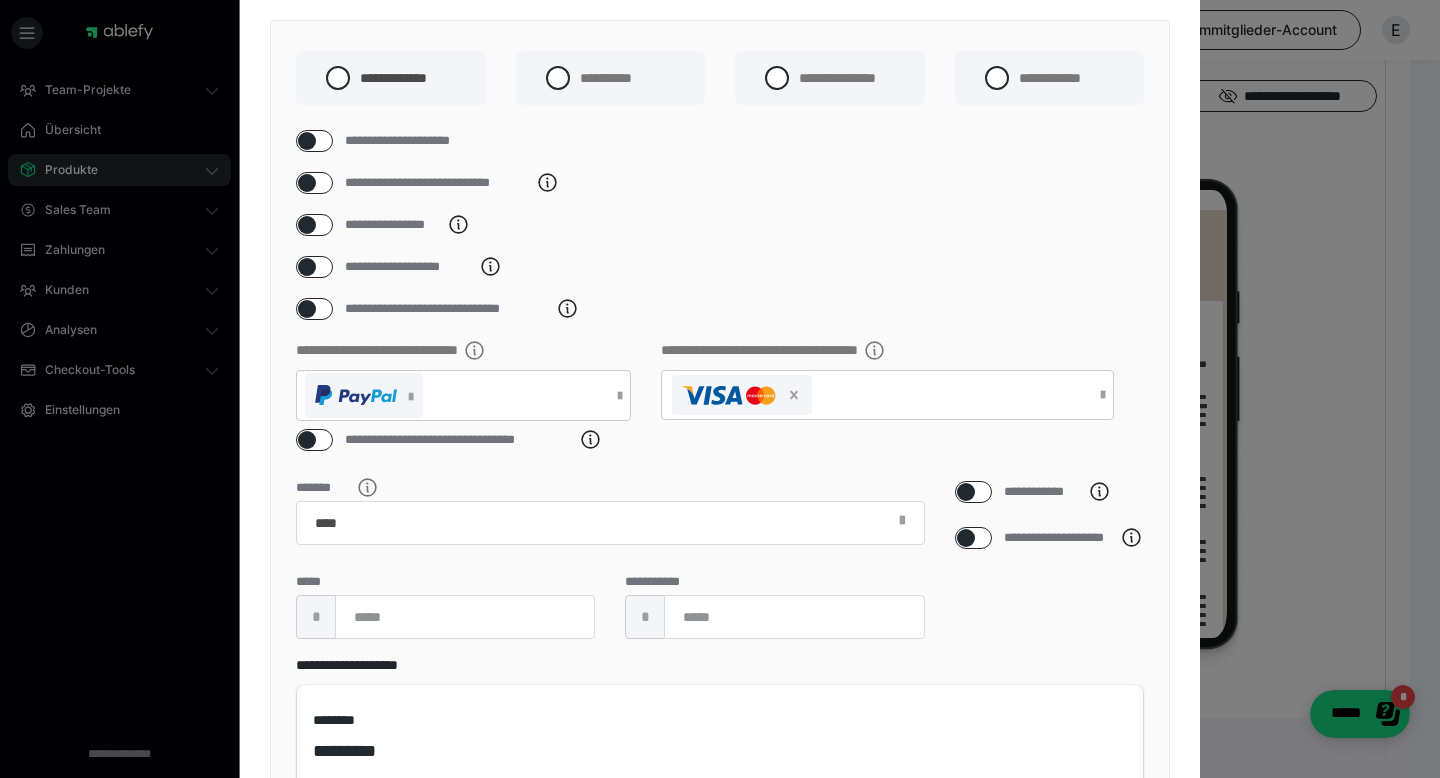 scroll, scrollTop: 136, scrollLeft: 0, axis: vertical 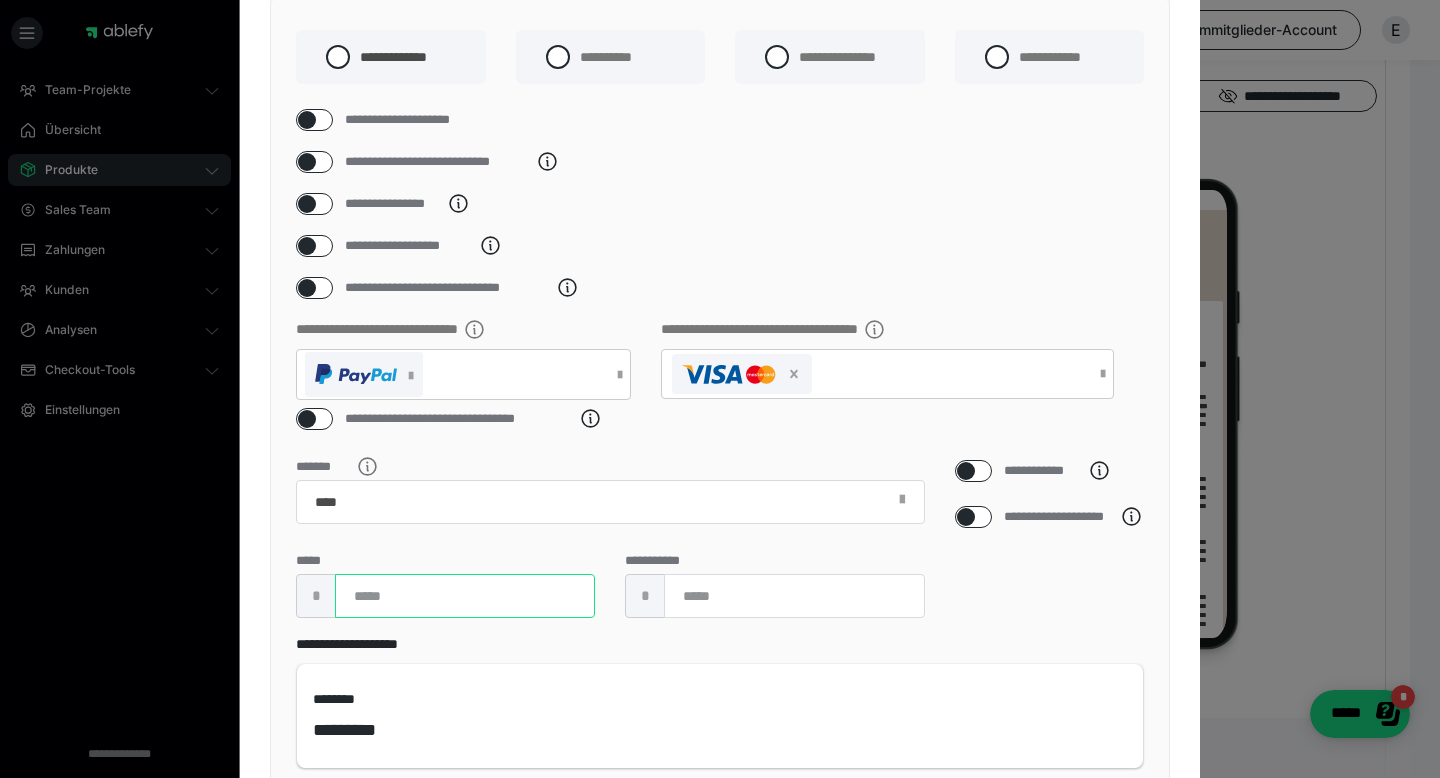 drag, startPoint x: 528, startPoint y: 630, endPoint x: 314, endPoint y: 620, distance: 214.23352 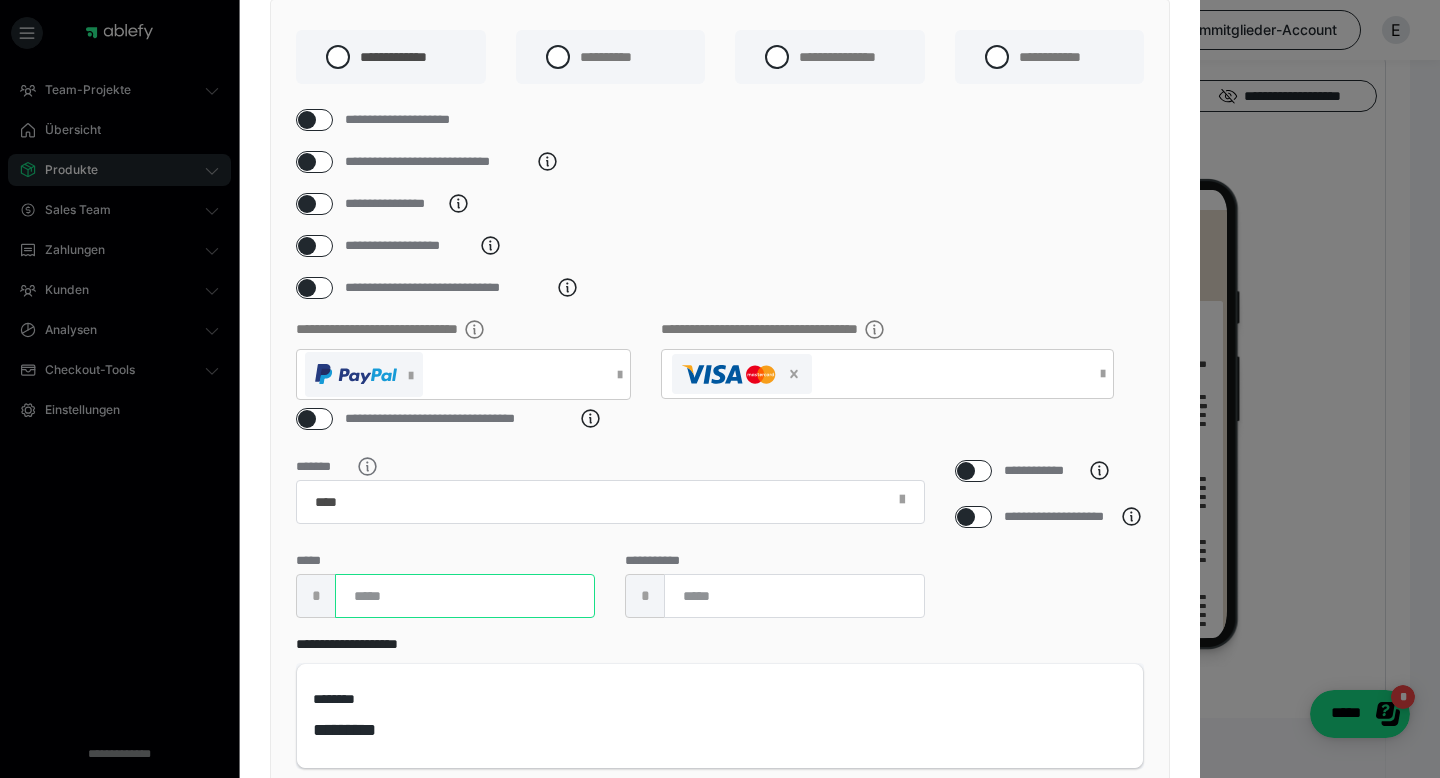 type on "****" 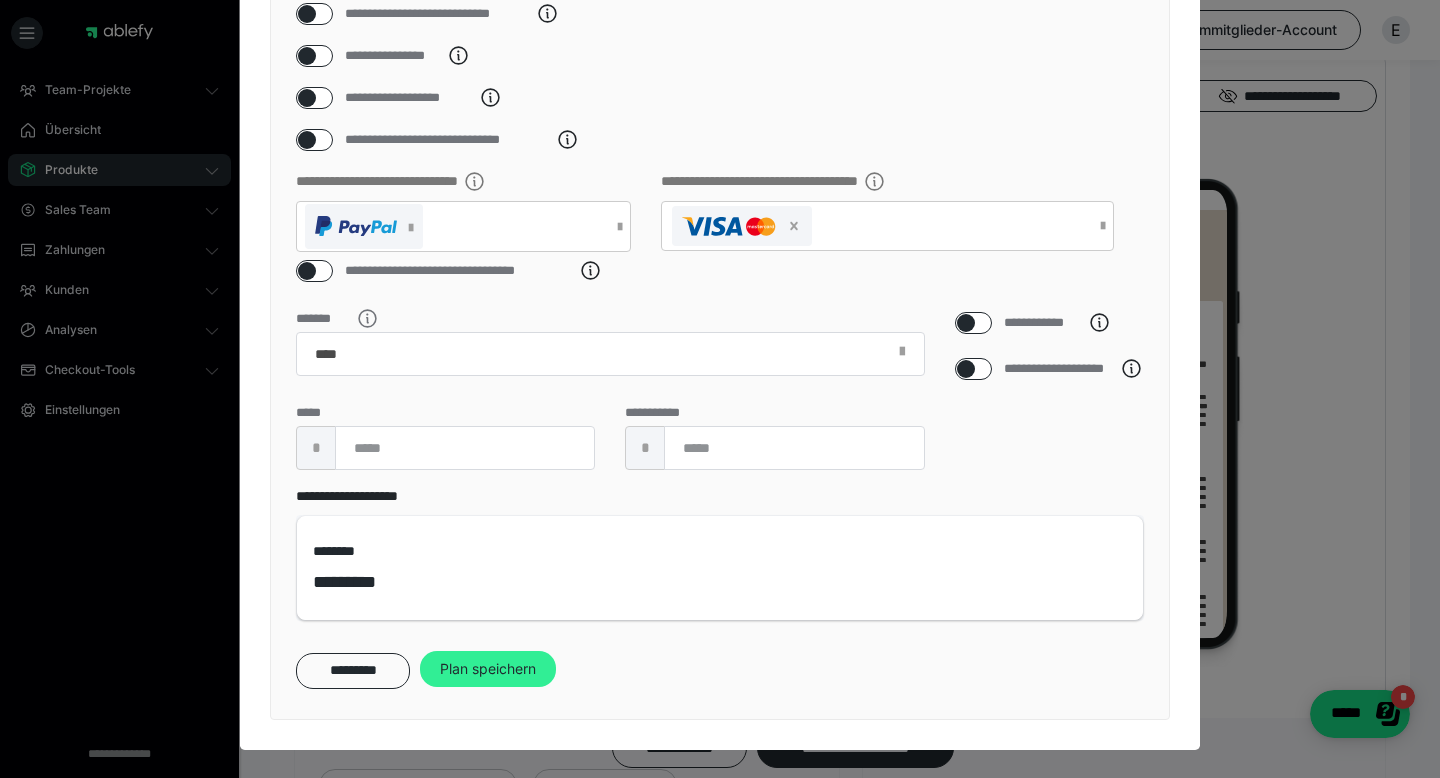 click on "Plan speichern" at bounding box center (488, 669) 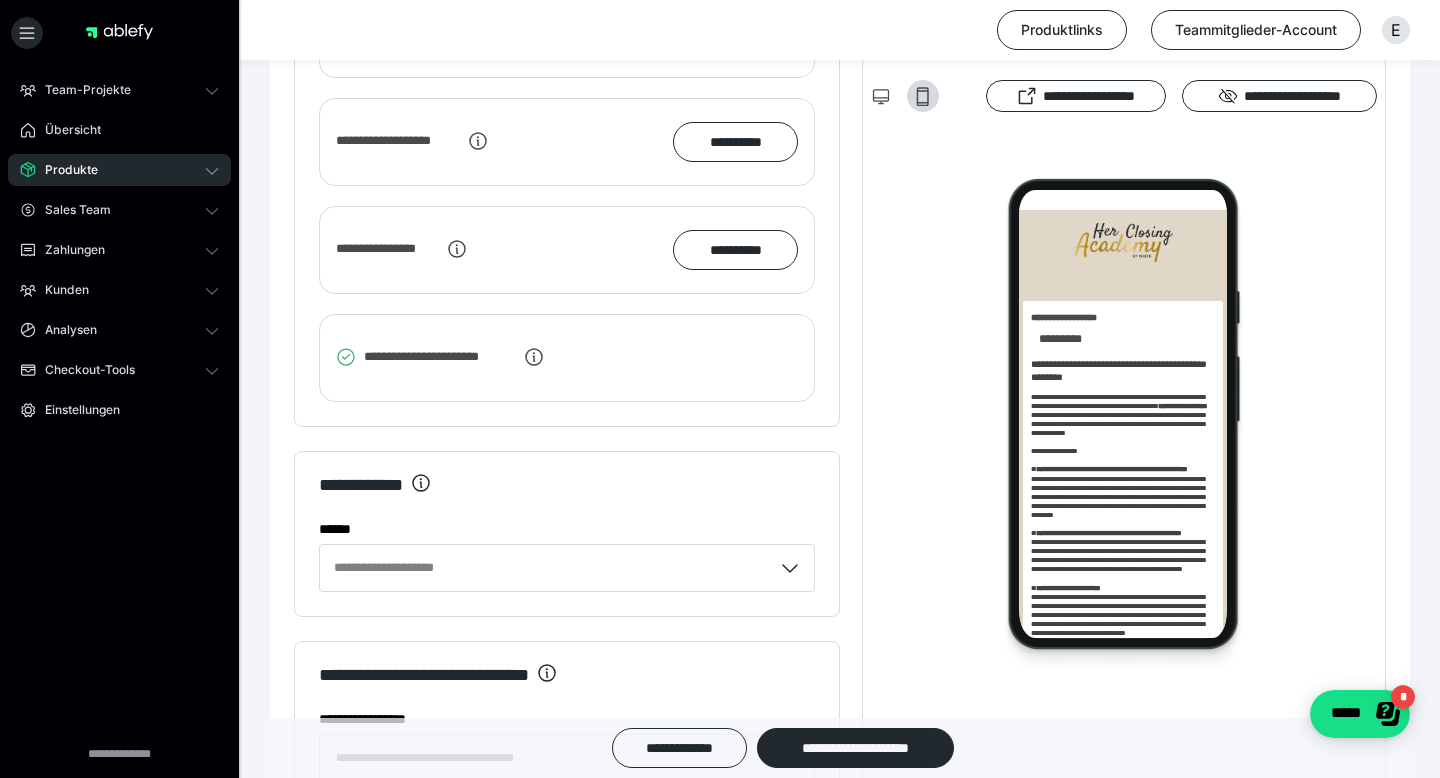 scroll, scrollTop: 3888, scrollLeft: 0, axis: vertical 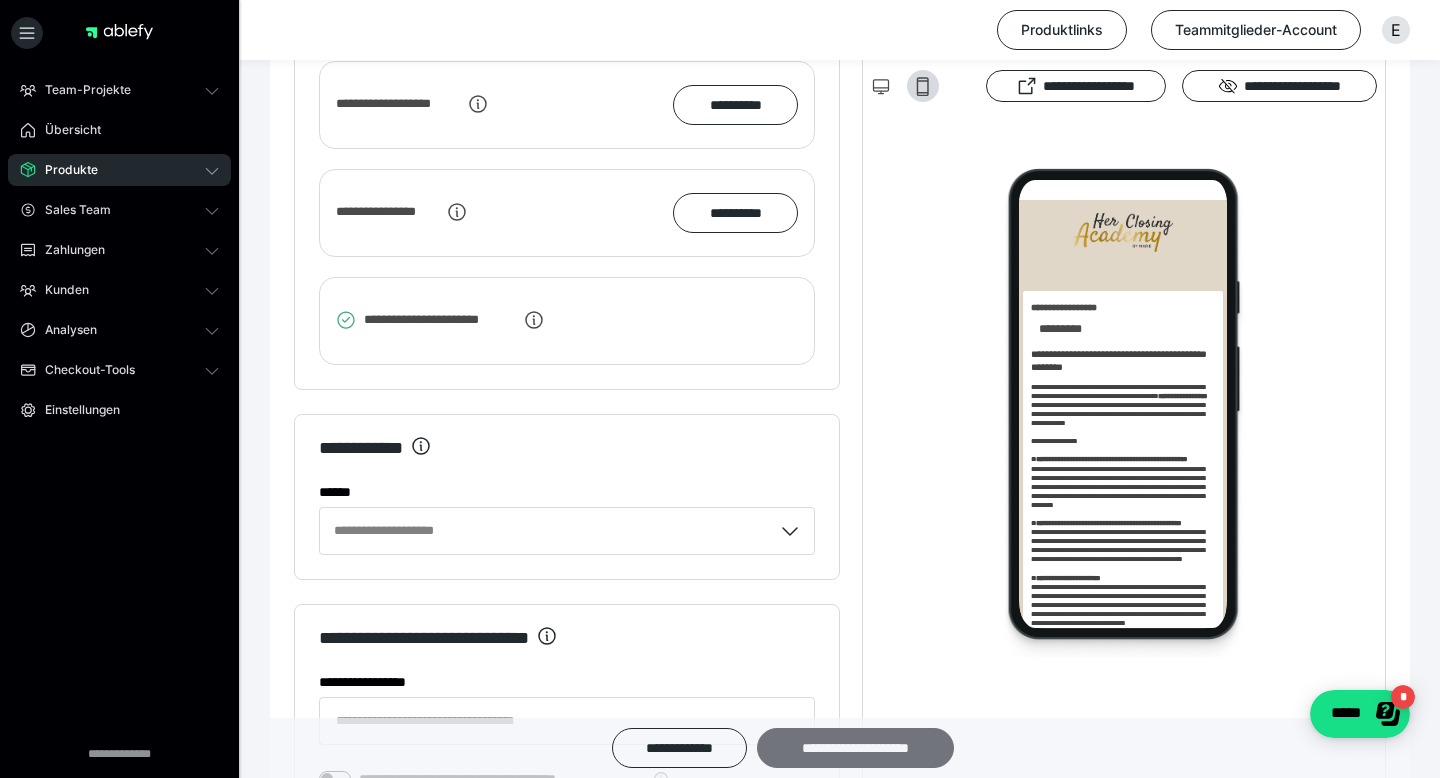click on "**********" at bounding box center [855, 748] 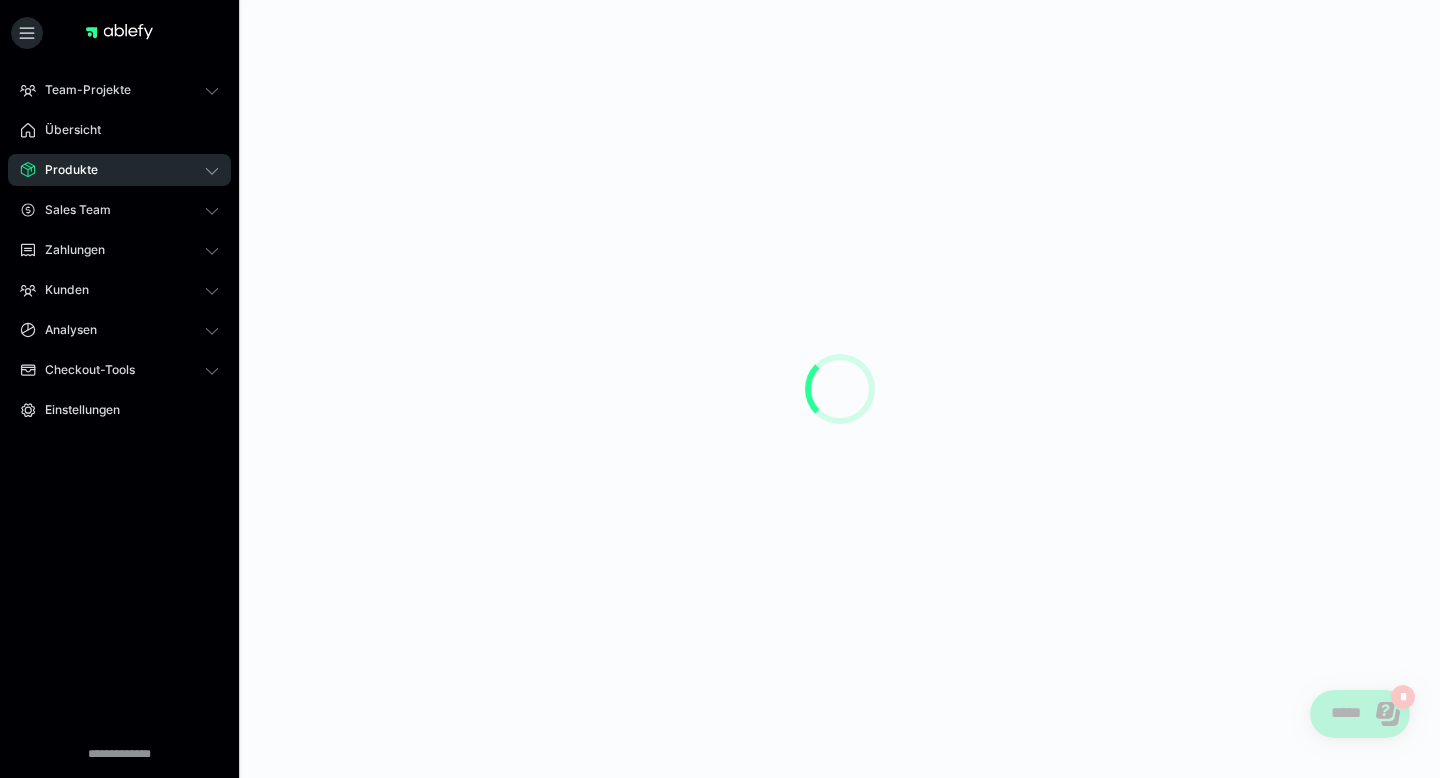 scroll, scrollTop: 0, scrollLeft: 0, axis: both 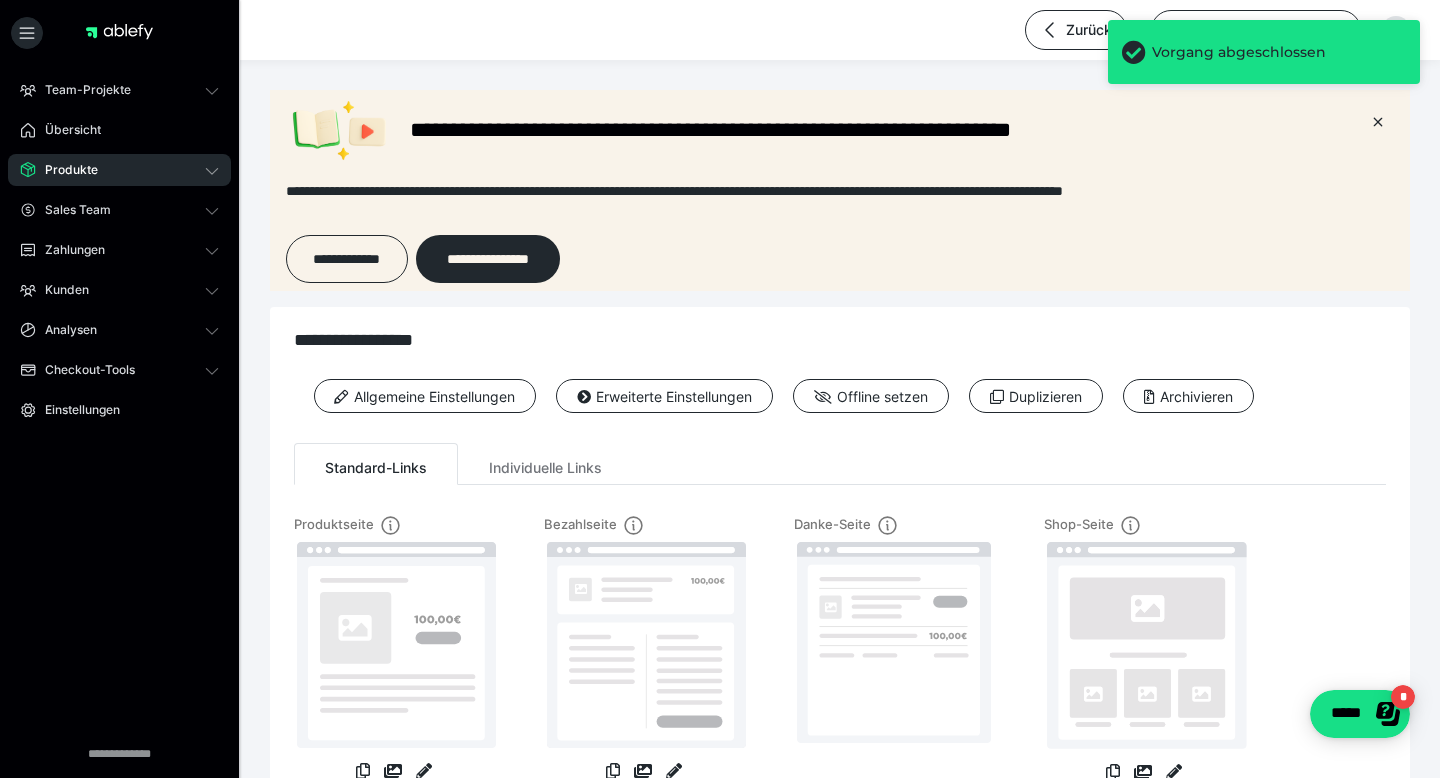 click on "Produkte" at bounding box center [119, 170] 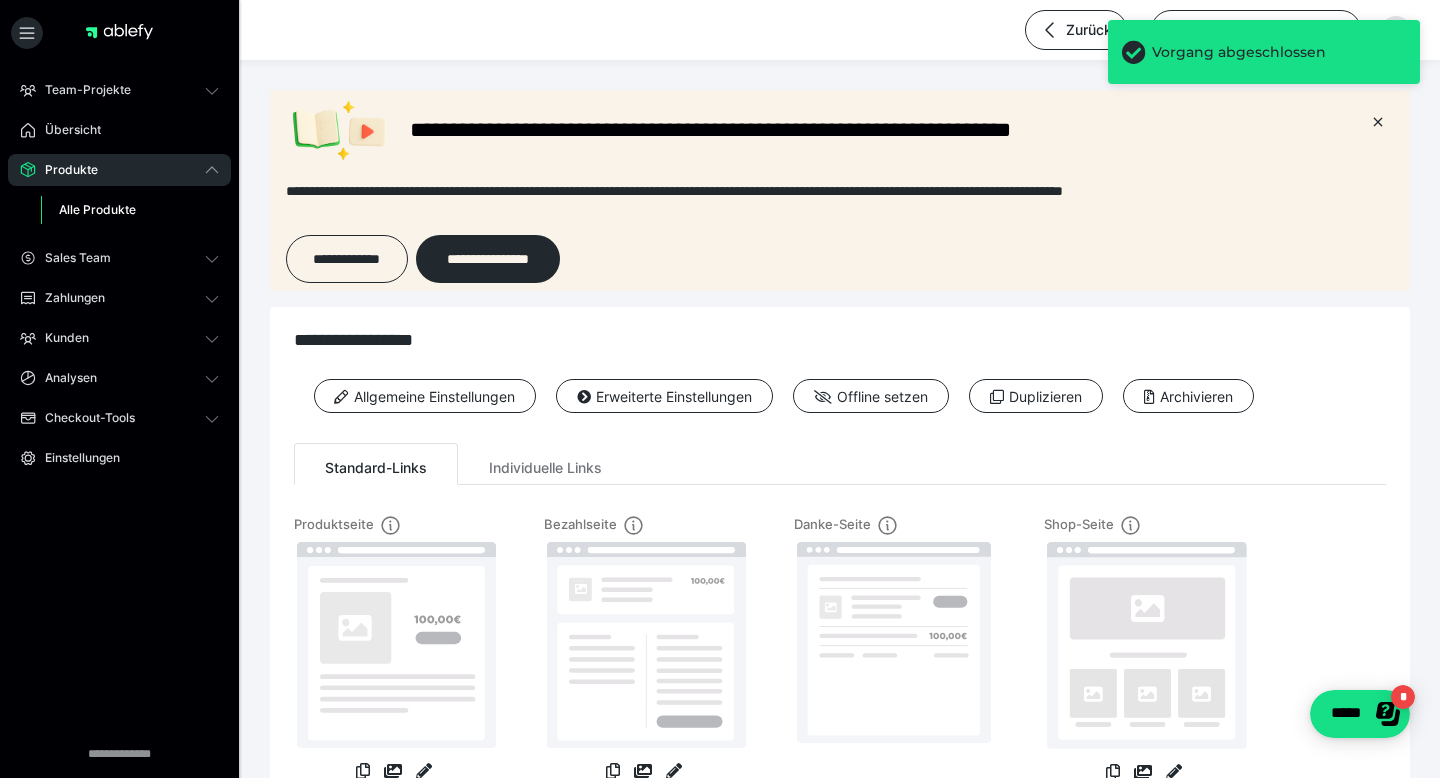 click on "Alle Produkte" at bounding box center (130, 210) 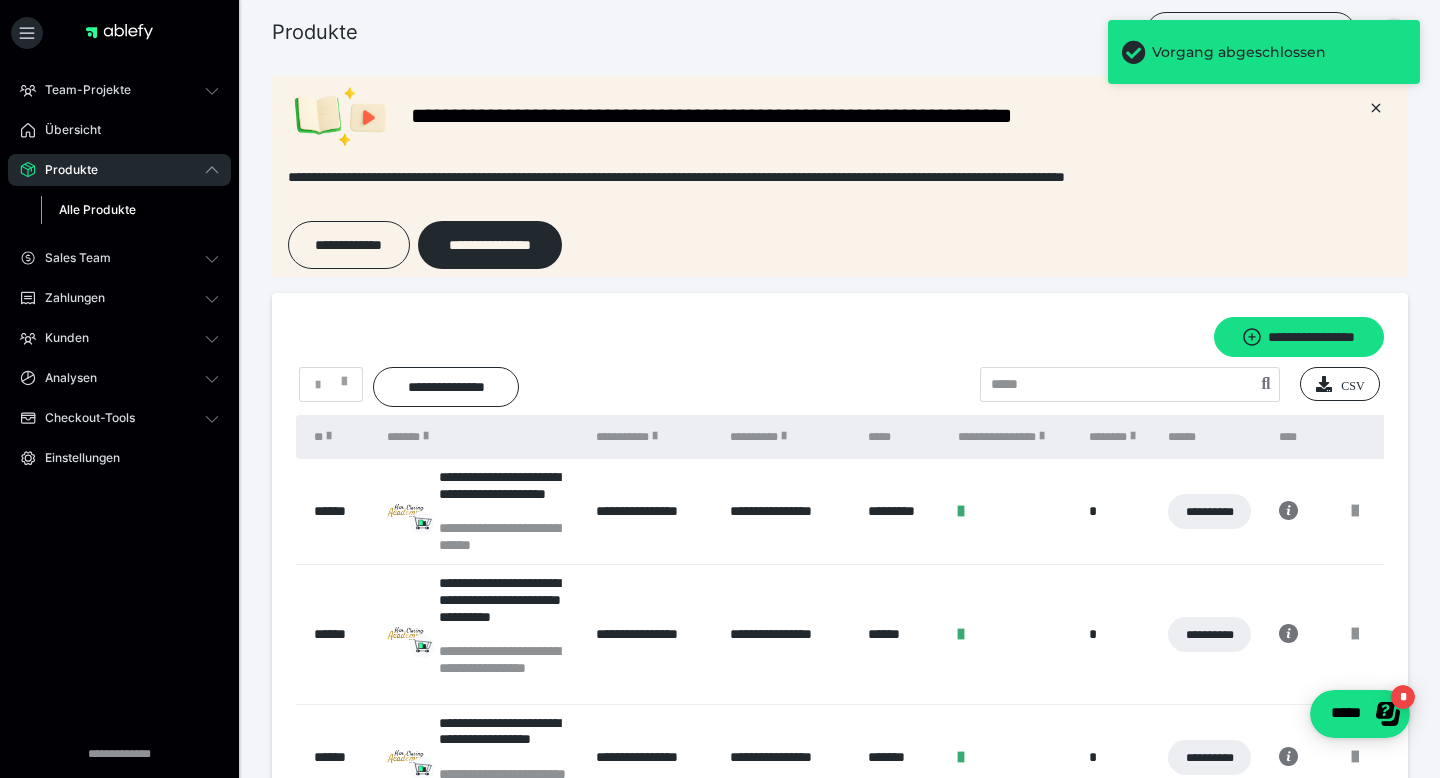 scroll, scrollTop: 0, scrollLeft: 0, axis: both 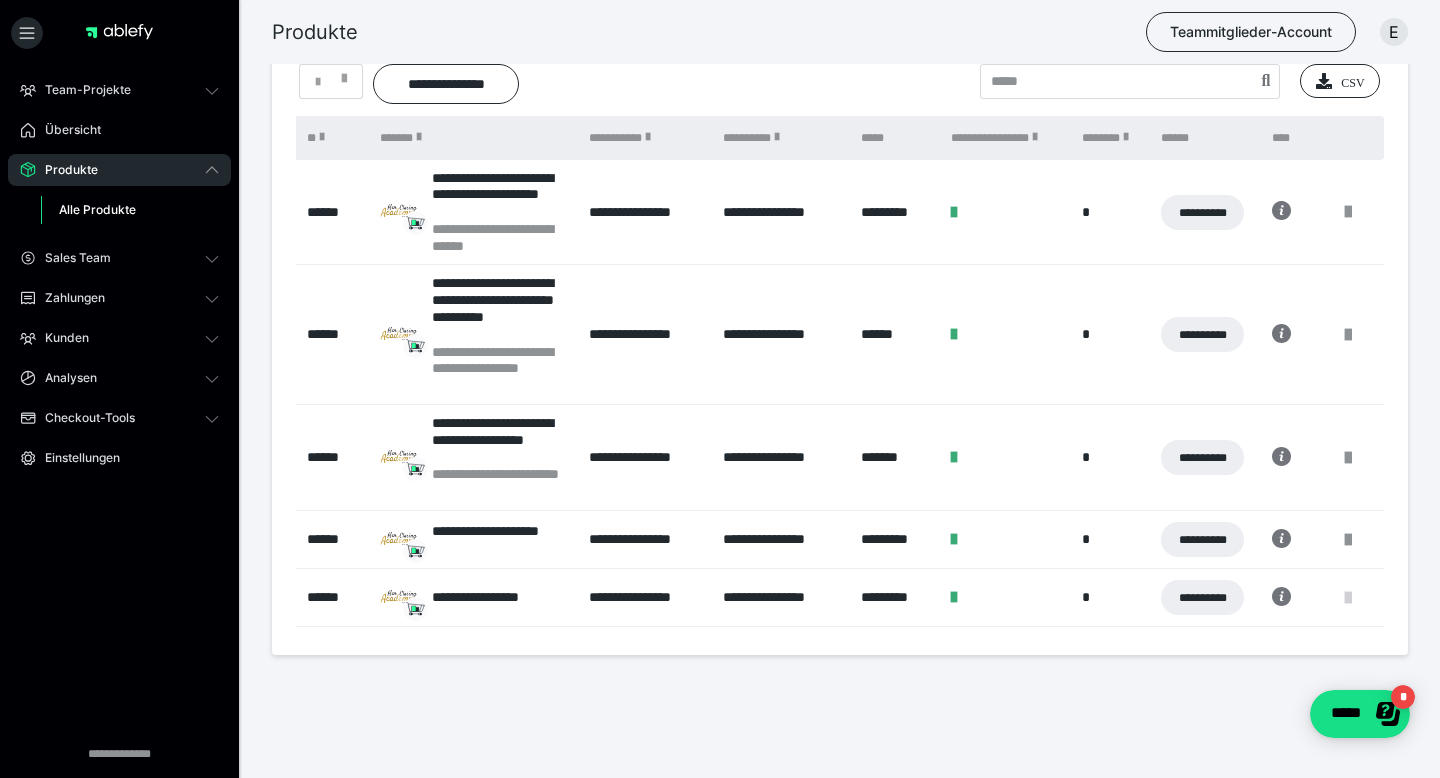 click at bounding box center (1348, 598) 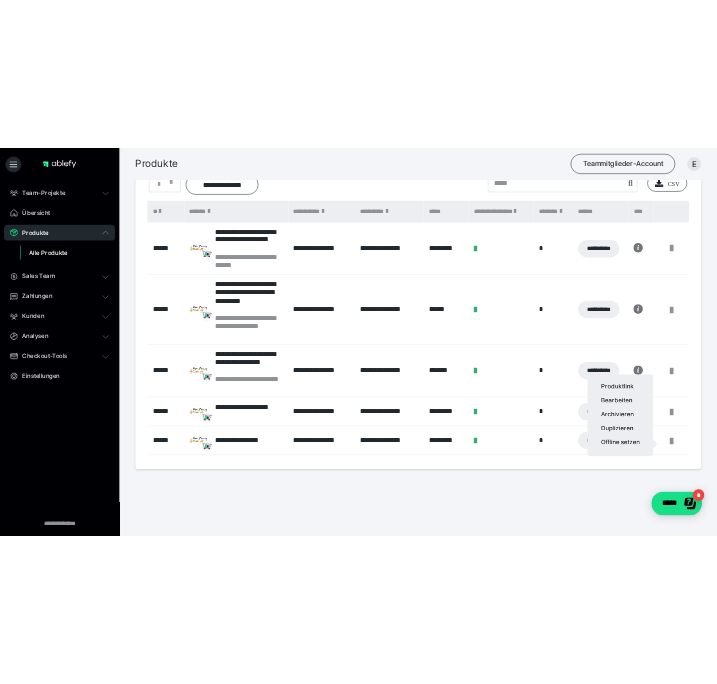 scroll, scrollTop: 293, scrollLeft: 0, axis: vertical 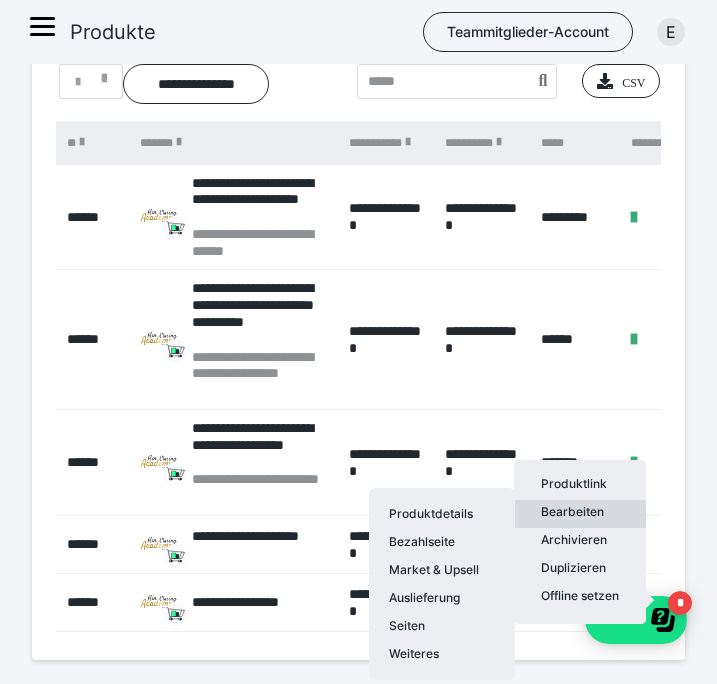 click on "Bearbeiten Produktdetails Bezahlseite Market & Upsell Auslieferung Seiten Weiteres" at bounding box center [580, 514] 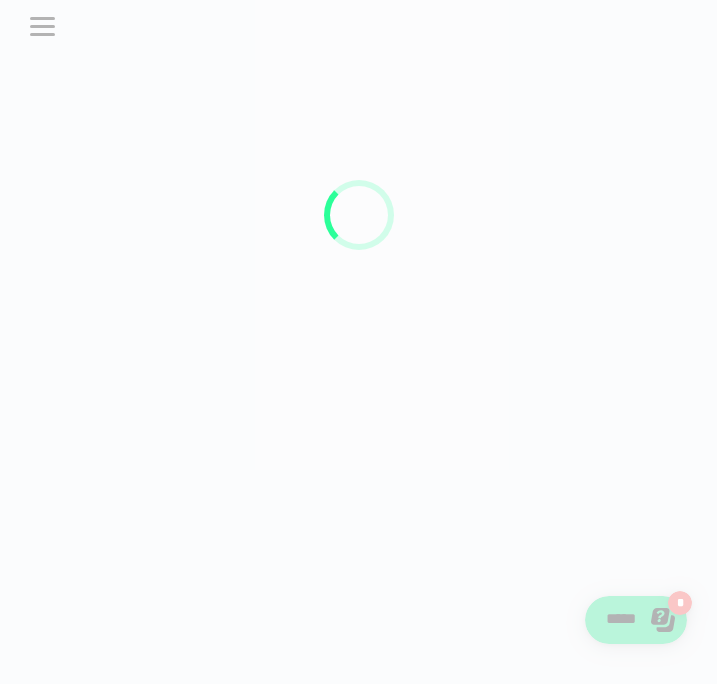 scroll, scrollTop: 0, scrollLeft: 0, axis: both 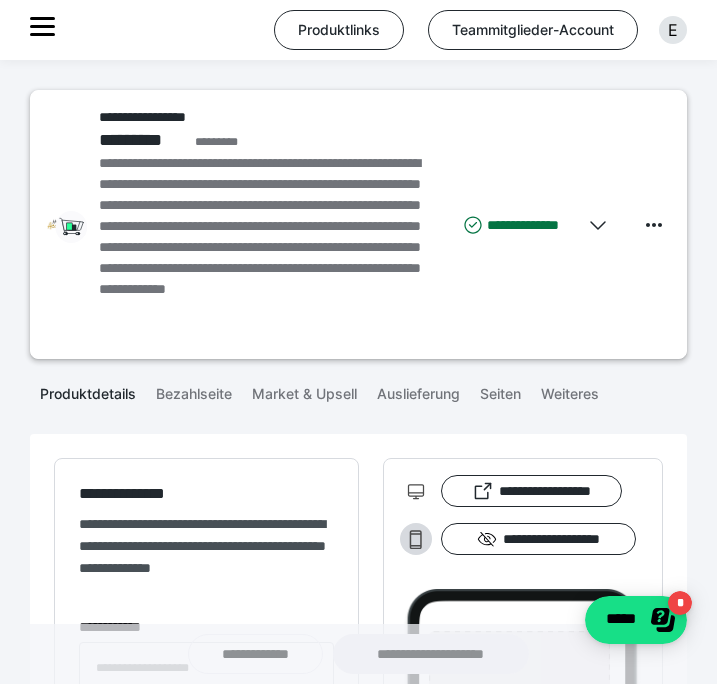 type on "**********" 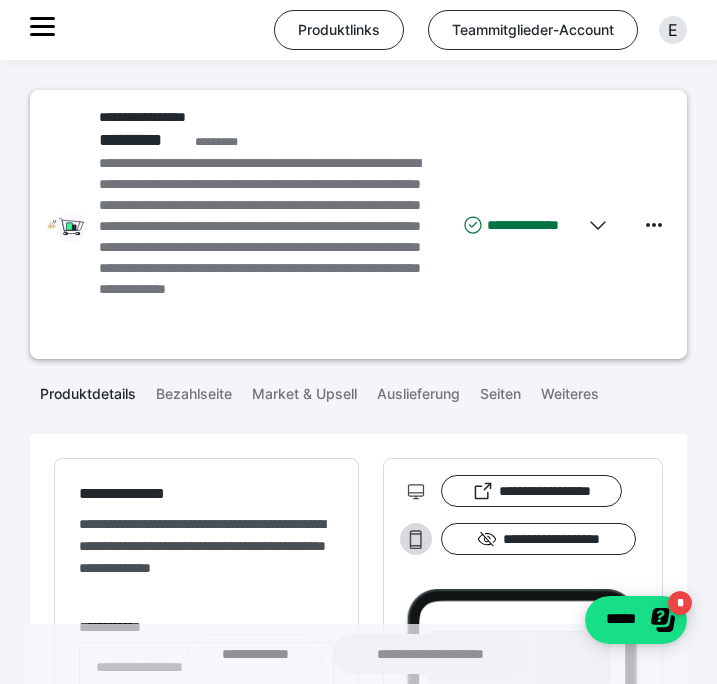 type on "**********" 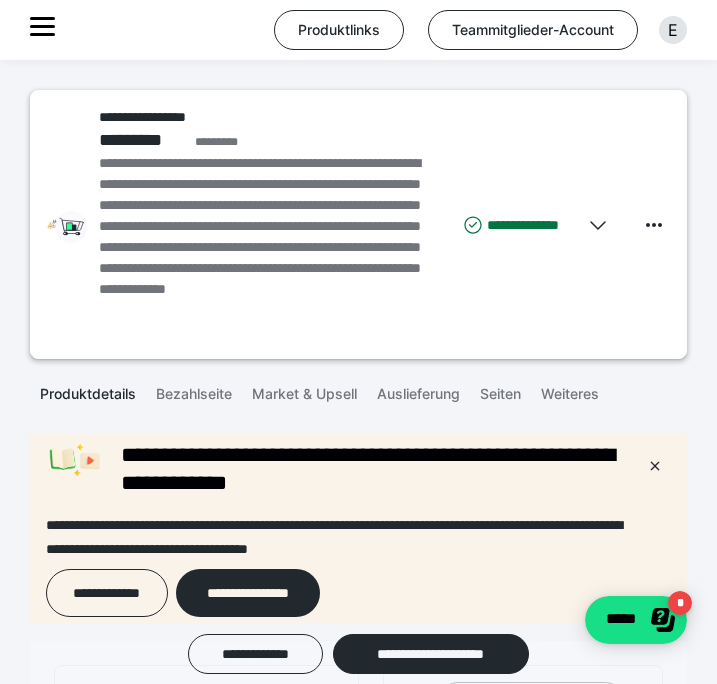 scroll, scrollTop: 0, scrollLeft: 0, axis: both 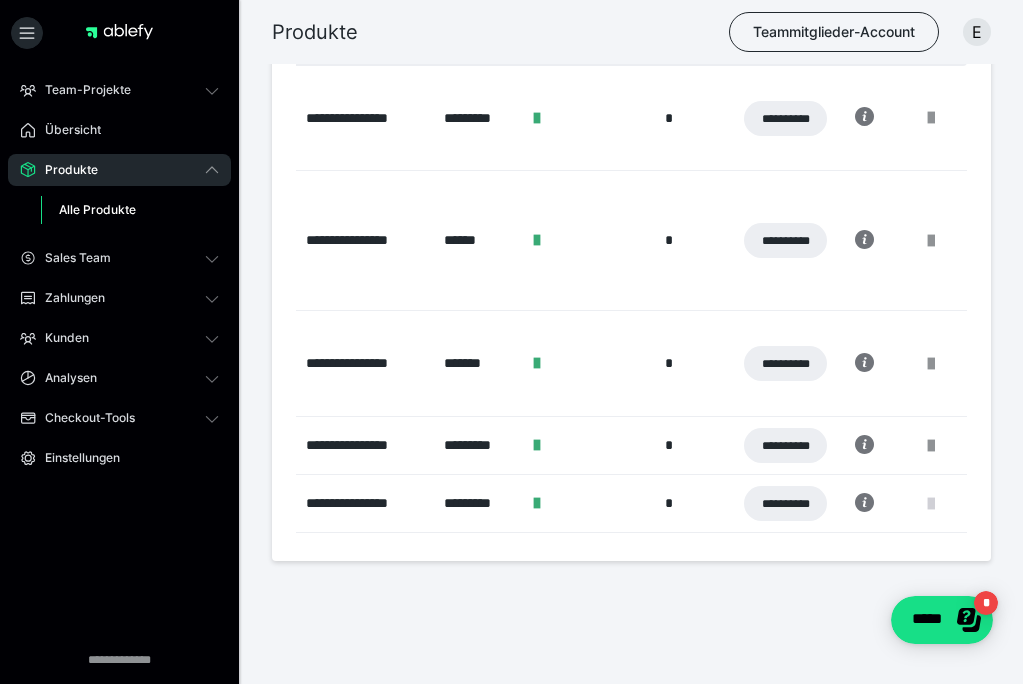 click at bounding box center [931, 504] 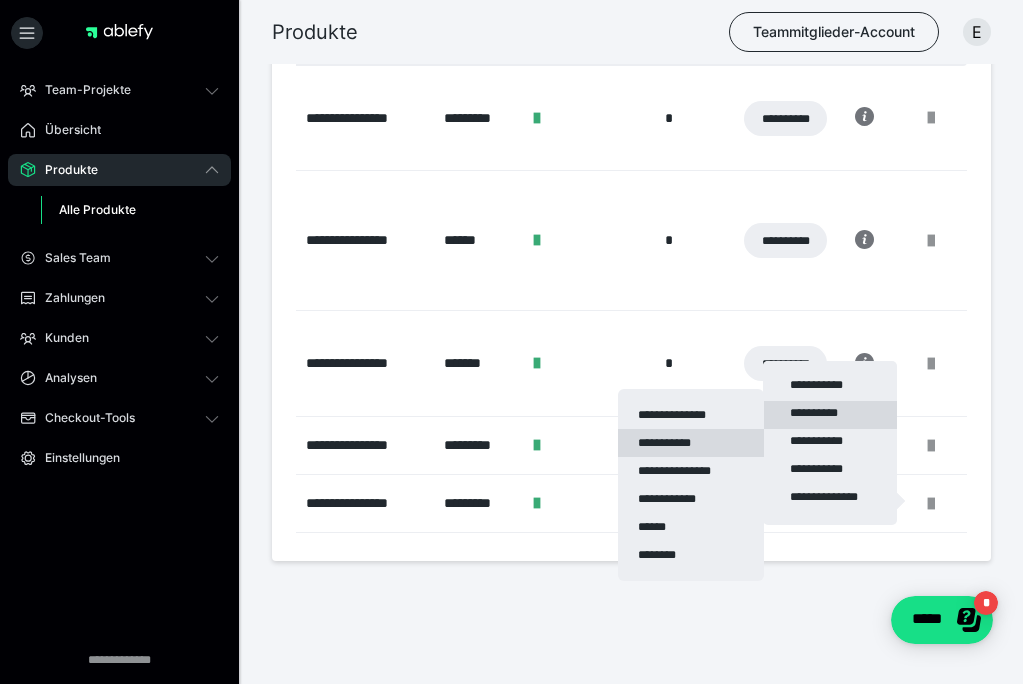 click on "**********" at bounding box center [691, 443] 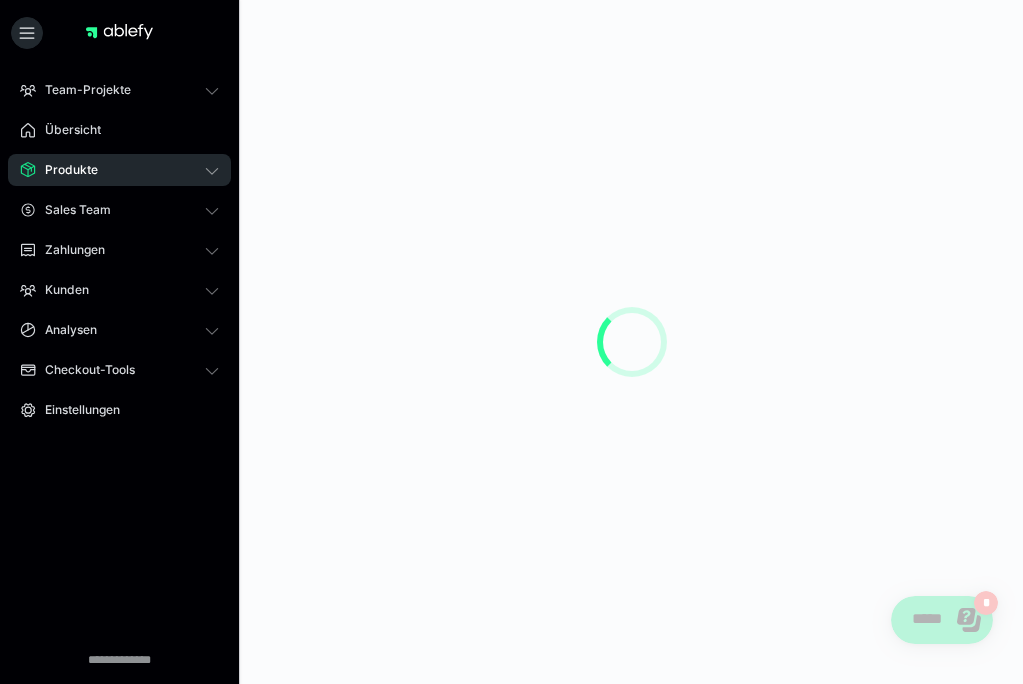 scroll, scrollTop: 0, scrollLeft: 0, axis: both 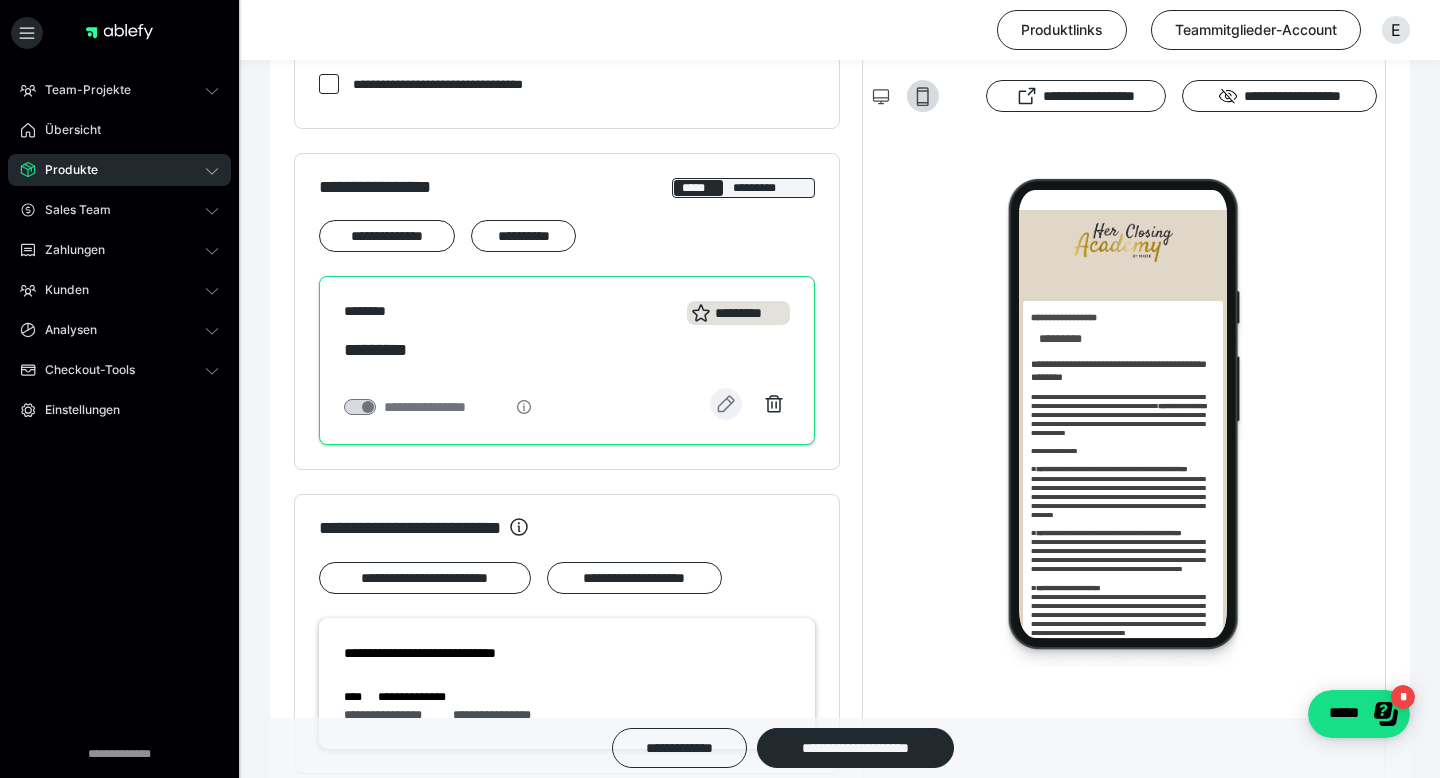 click at bounding box center [726, 404] 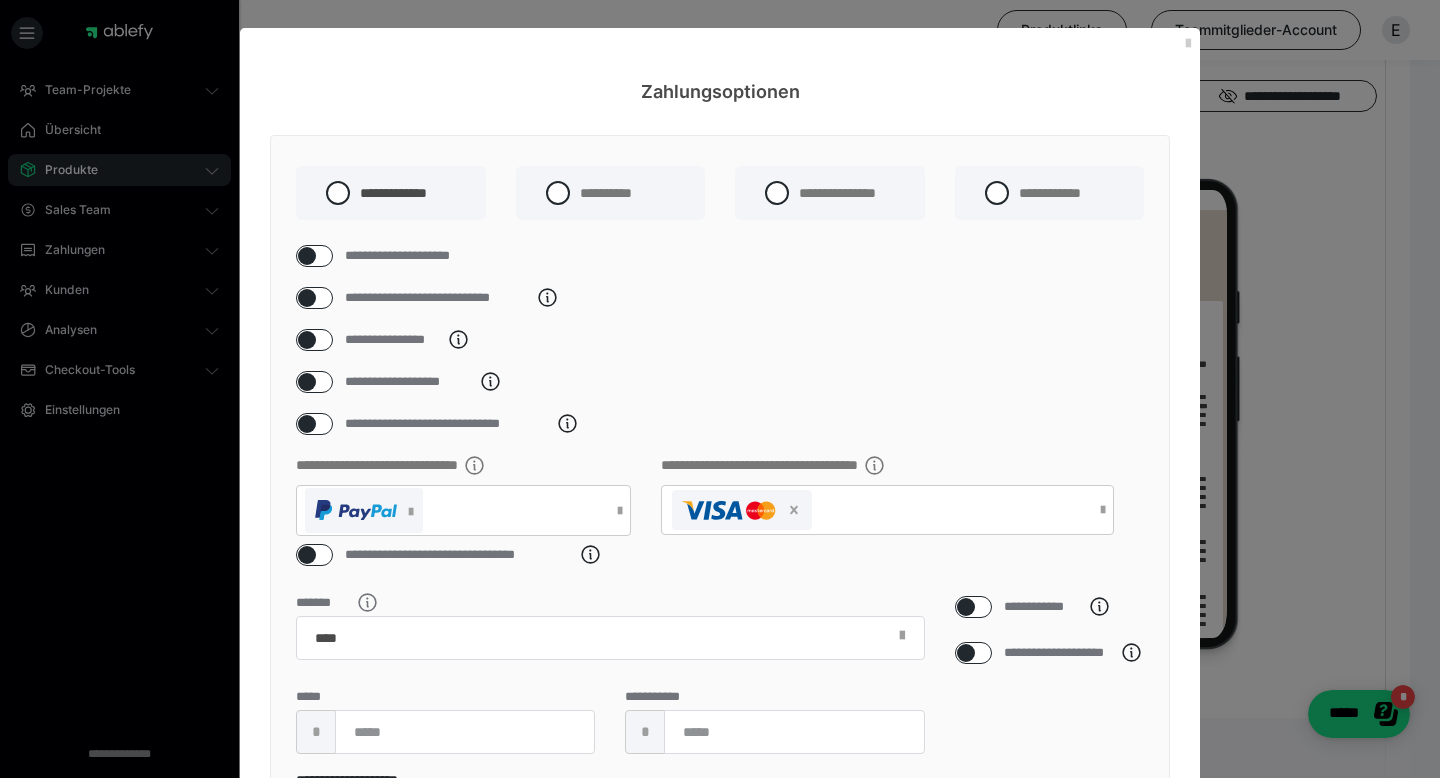 scroll, scrollTop: 307, scrollLeft: 0, axis: vertical 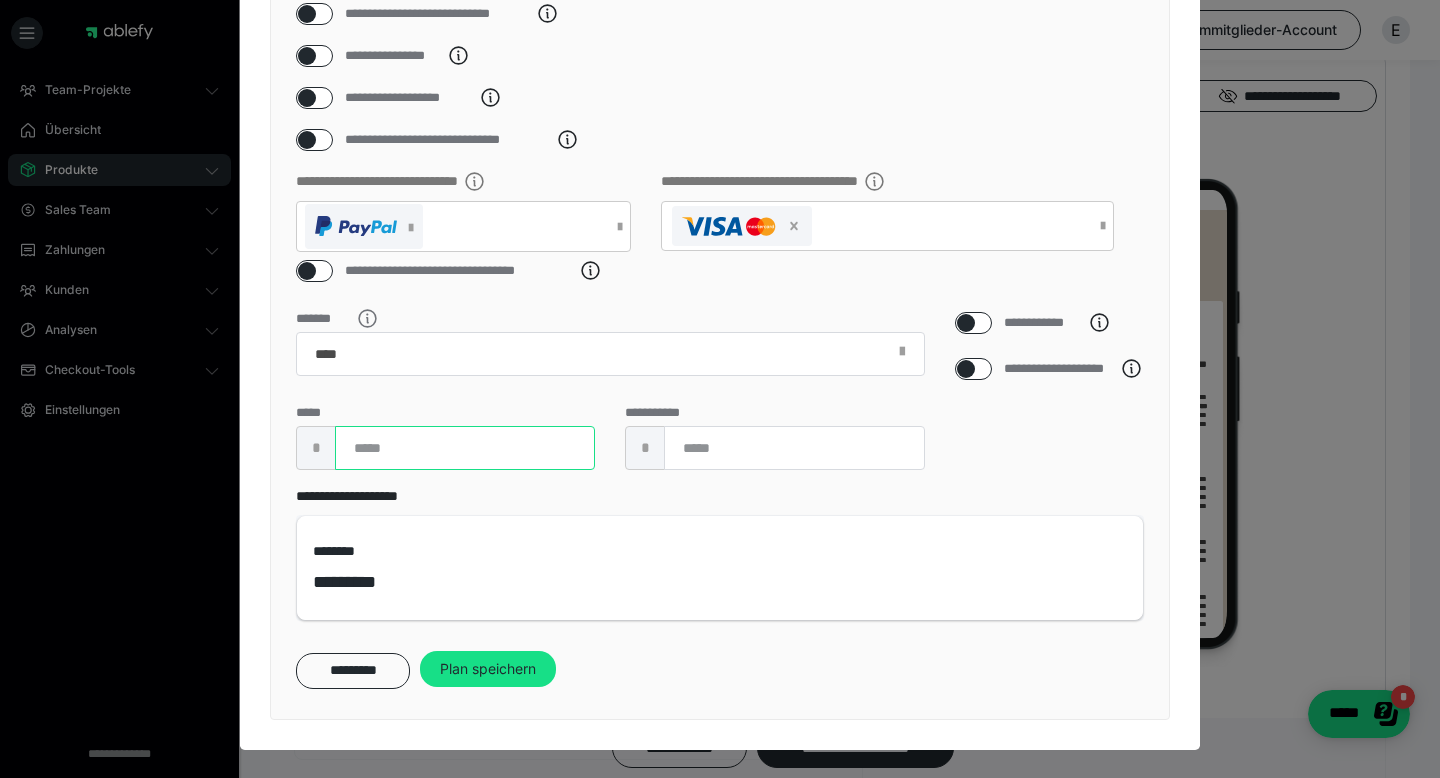 drag, startPoint x: 480, startPoint y: 454, endPoint x: 314, endPoint y: 453, distance: 166.003 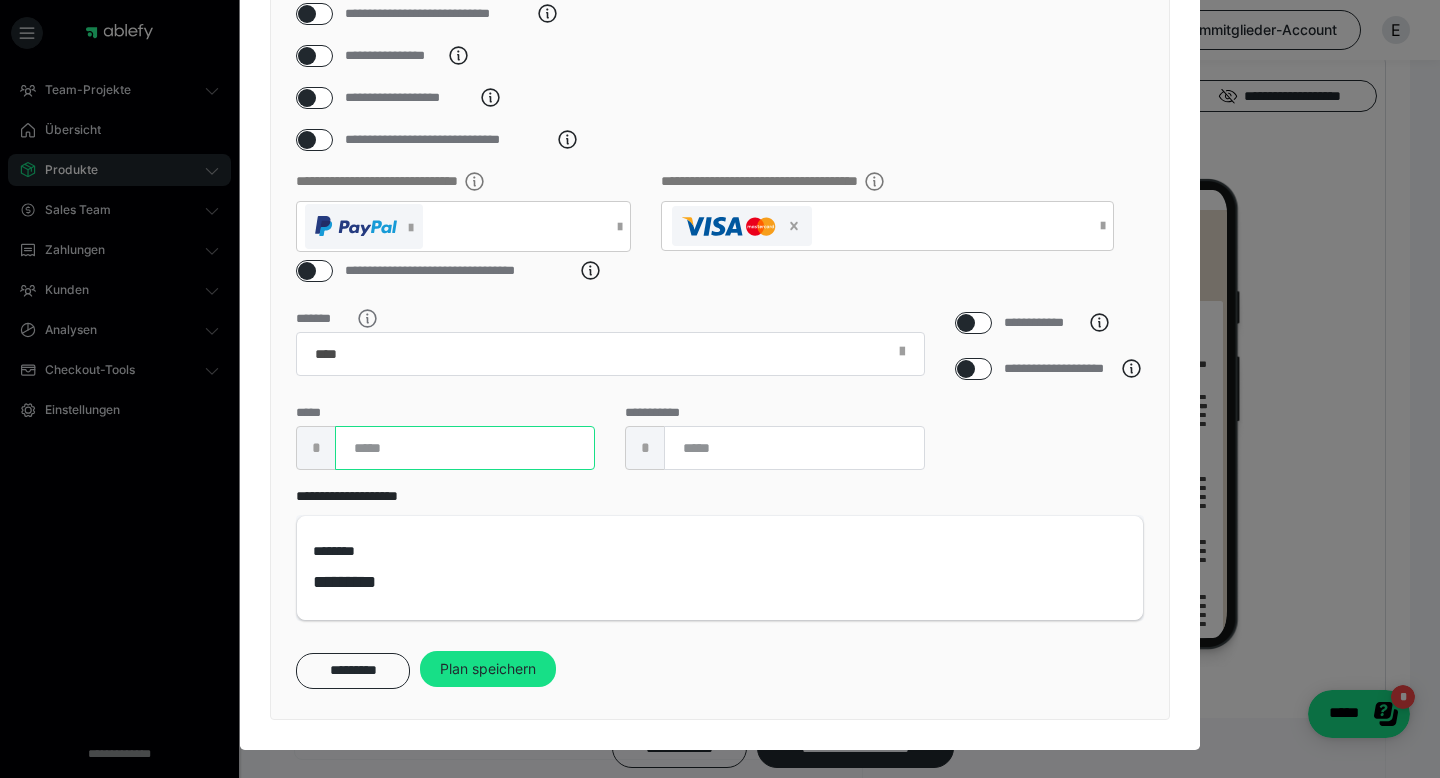 type on "****" 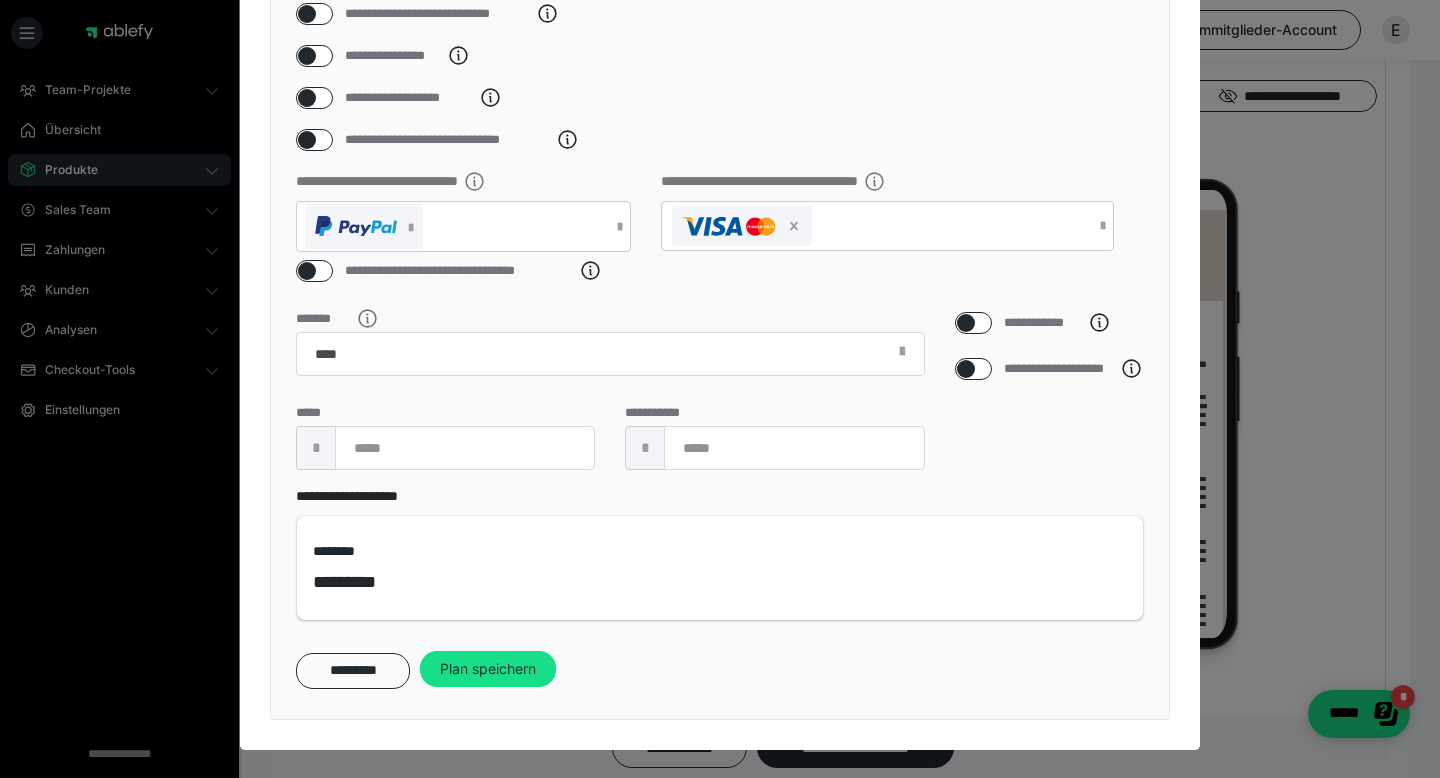 click on "**********" at bounding box center (1050, 399) 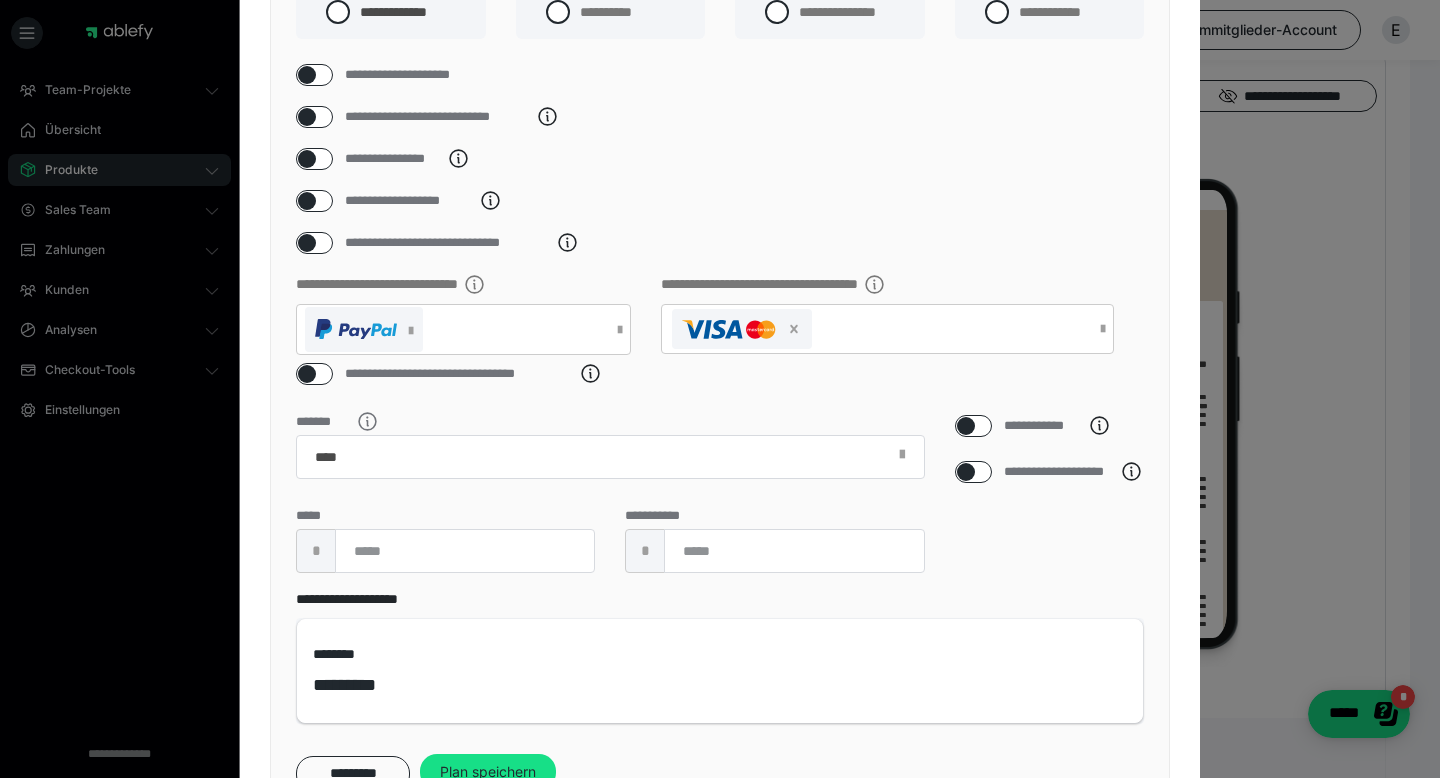 scroll, scrollTop: 0, scrollLeft: 0, axis: both 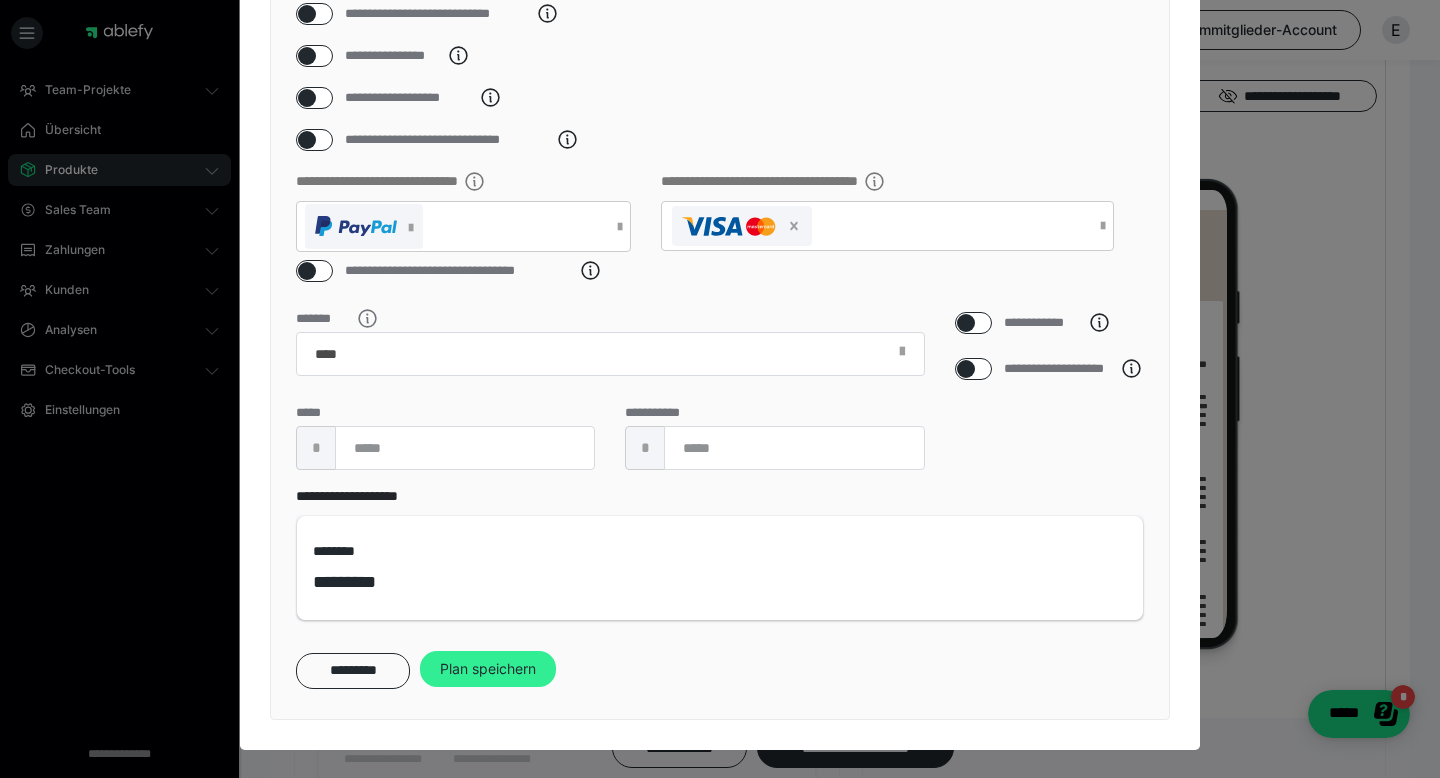 click on "Plan speichern" at bounding box center (488, 669) 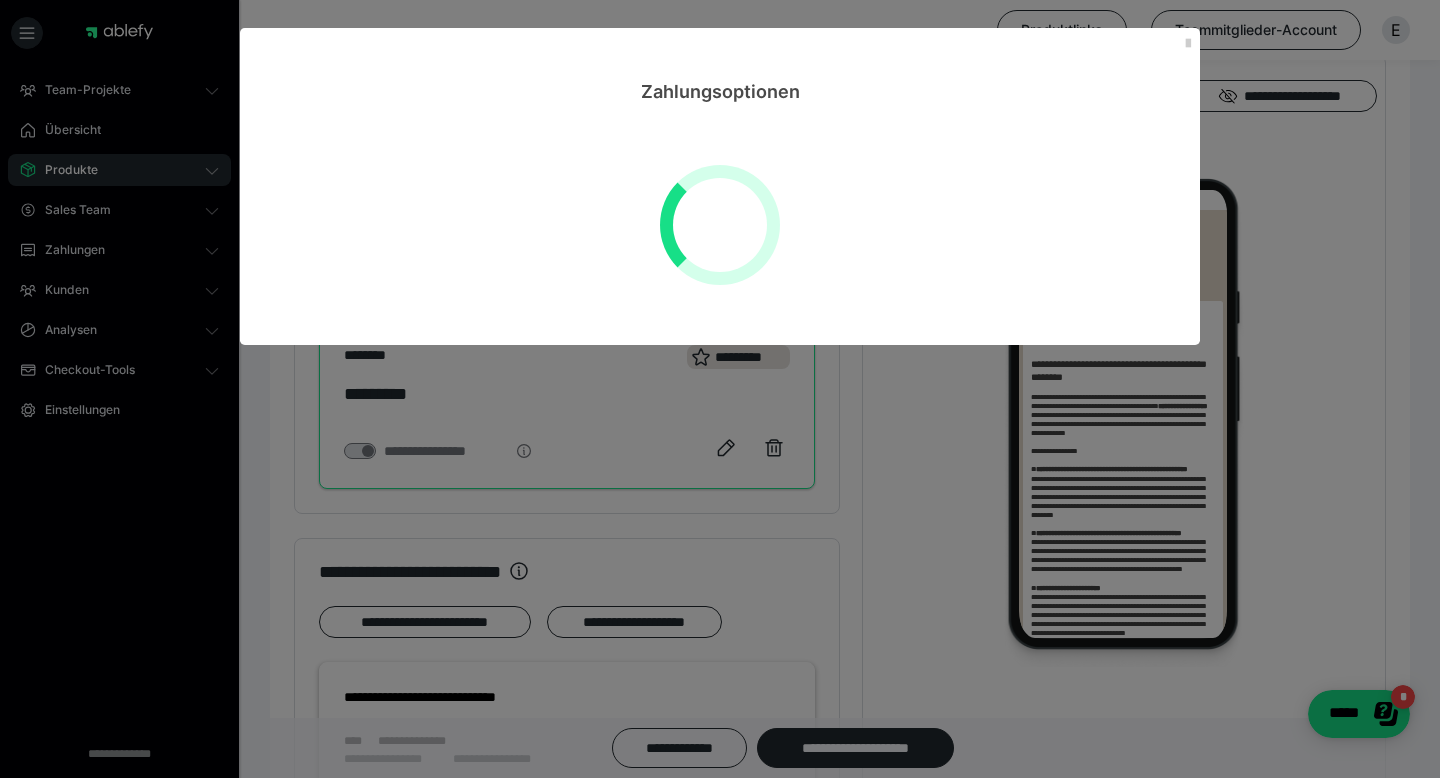 scroll, scrollTop: 0, scrollLeft: 0, axis: both 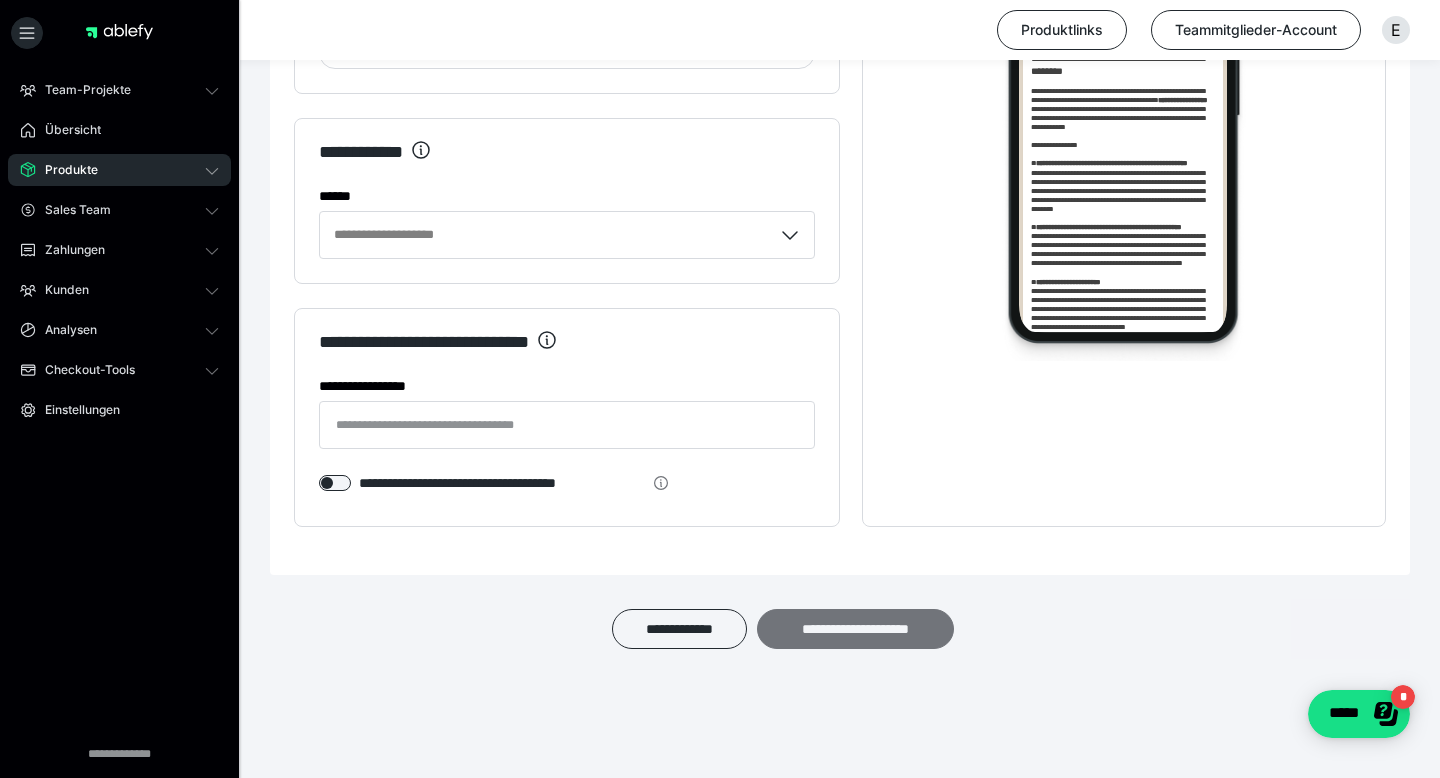 click on "**********" at bounding box center (855, 629) 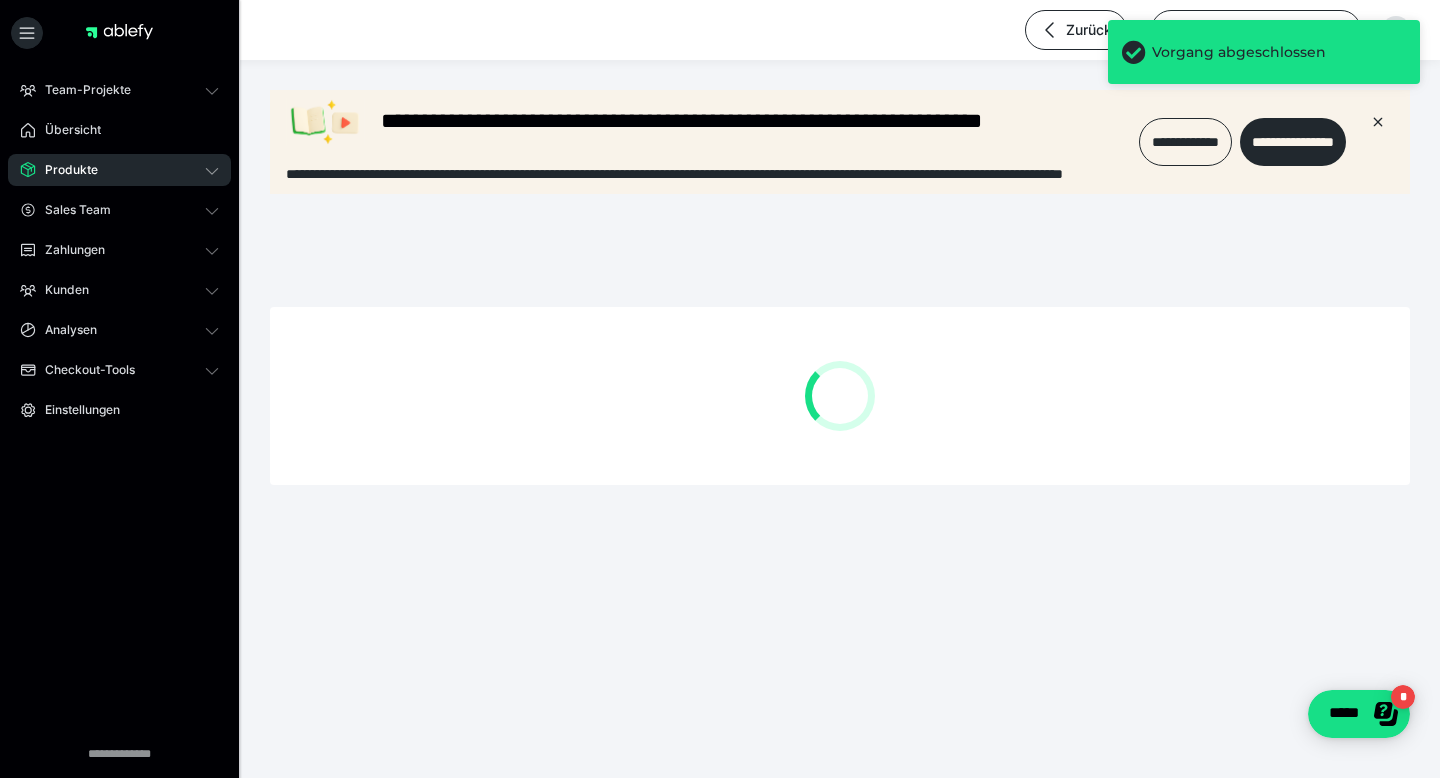 scroll, scrollTop: 0, scrollLeft: 0, axis: both 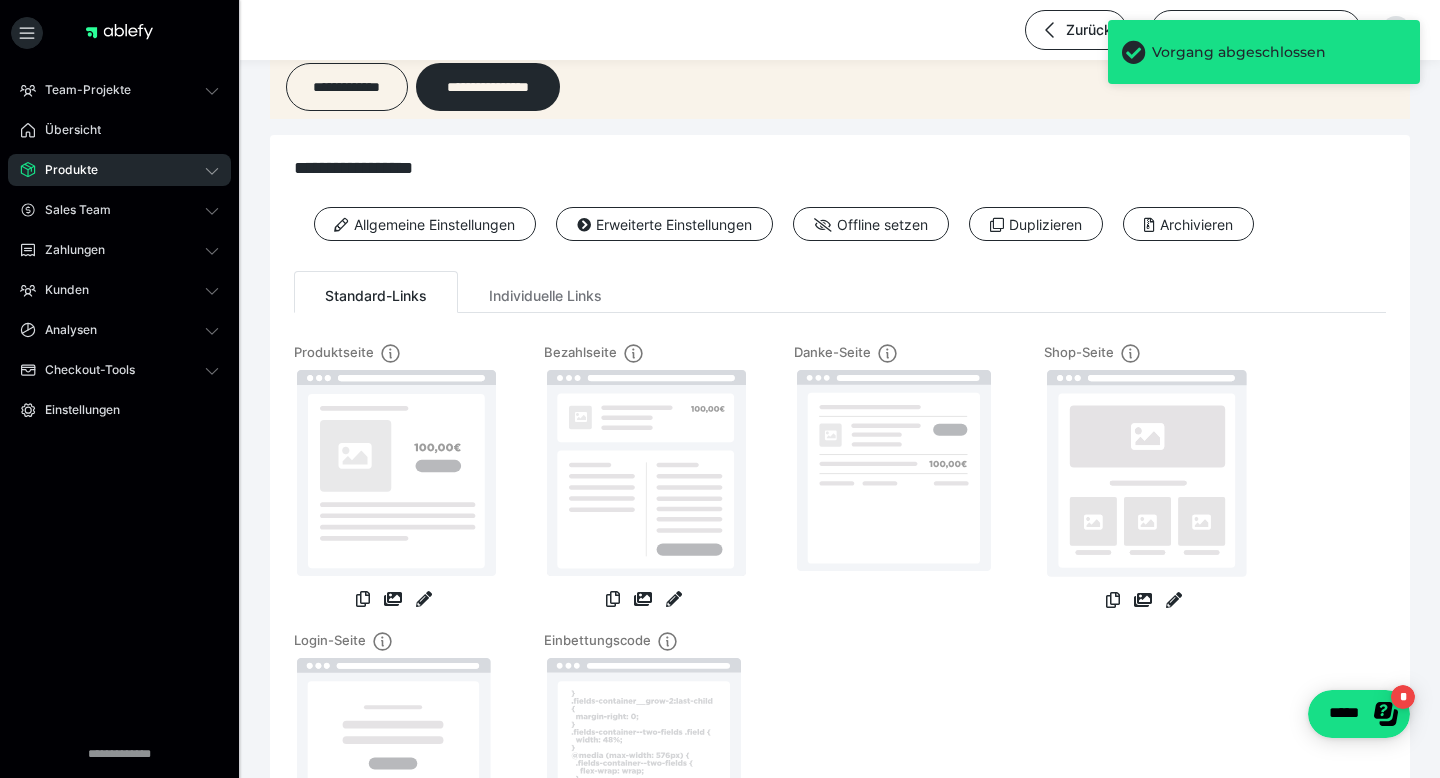 click at bounding box center [613, 601] 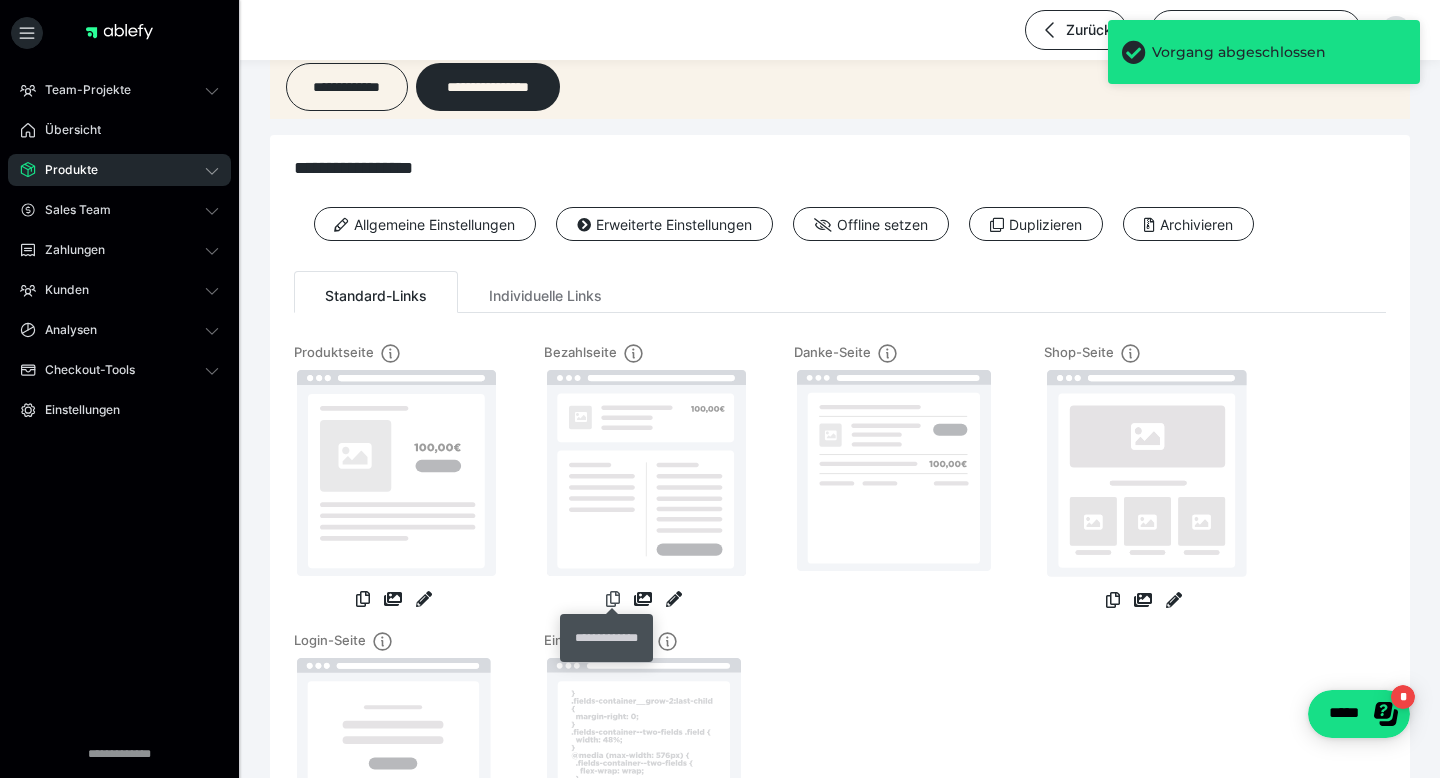 click at bounding box center [613, 599] 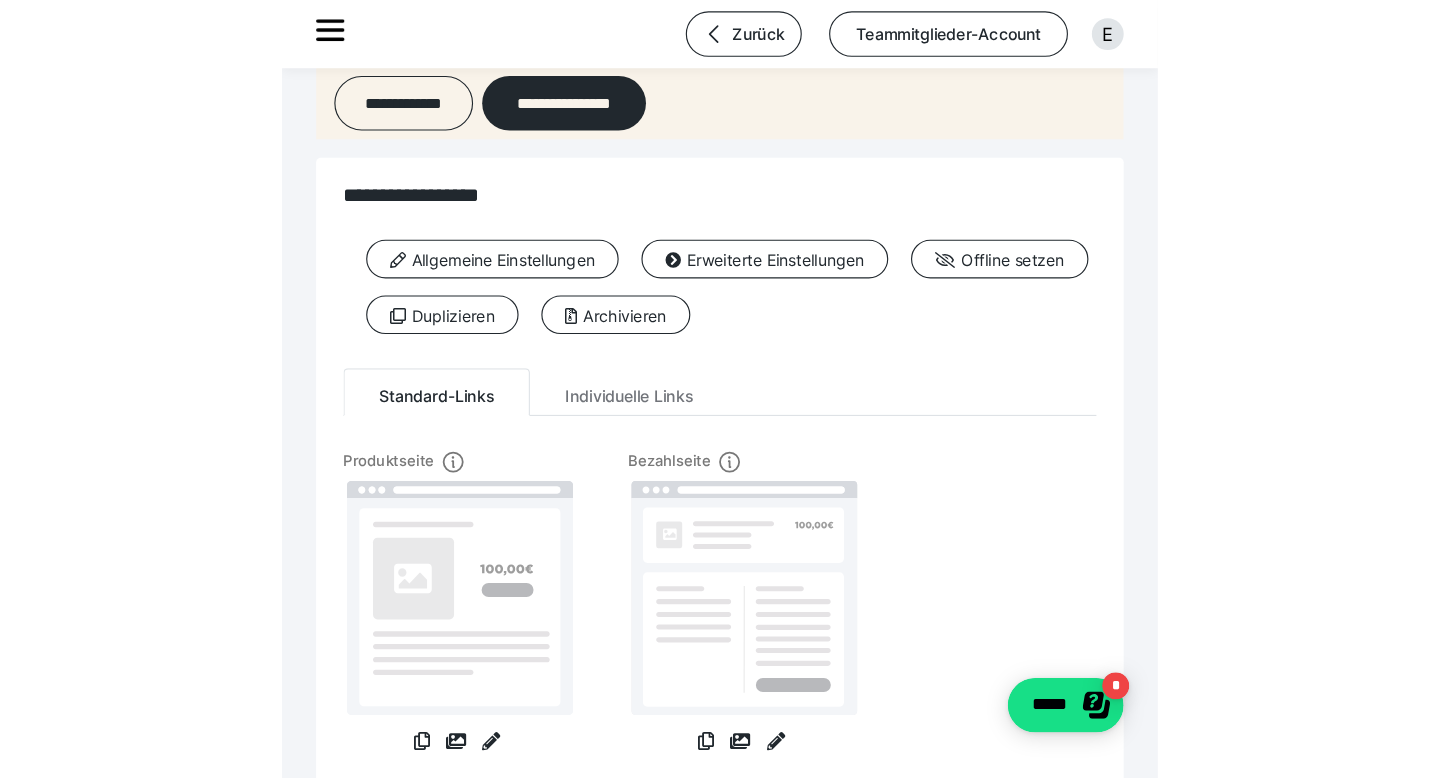 scroll, scrollTop: 78, scrollLeft: 0, axis: vertical 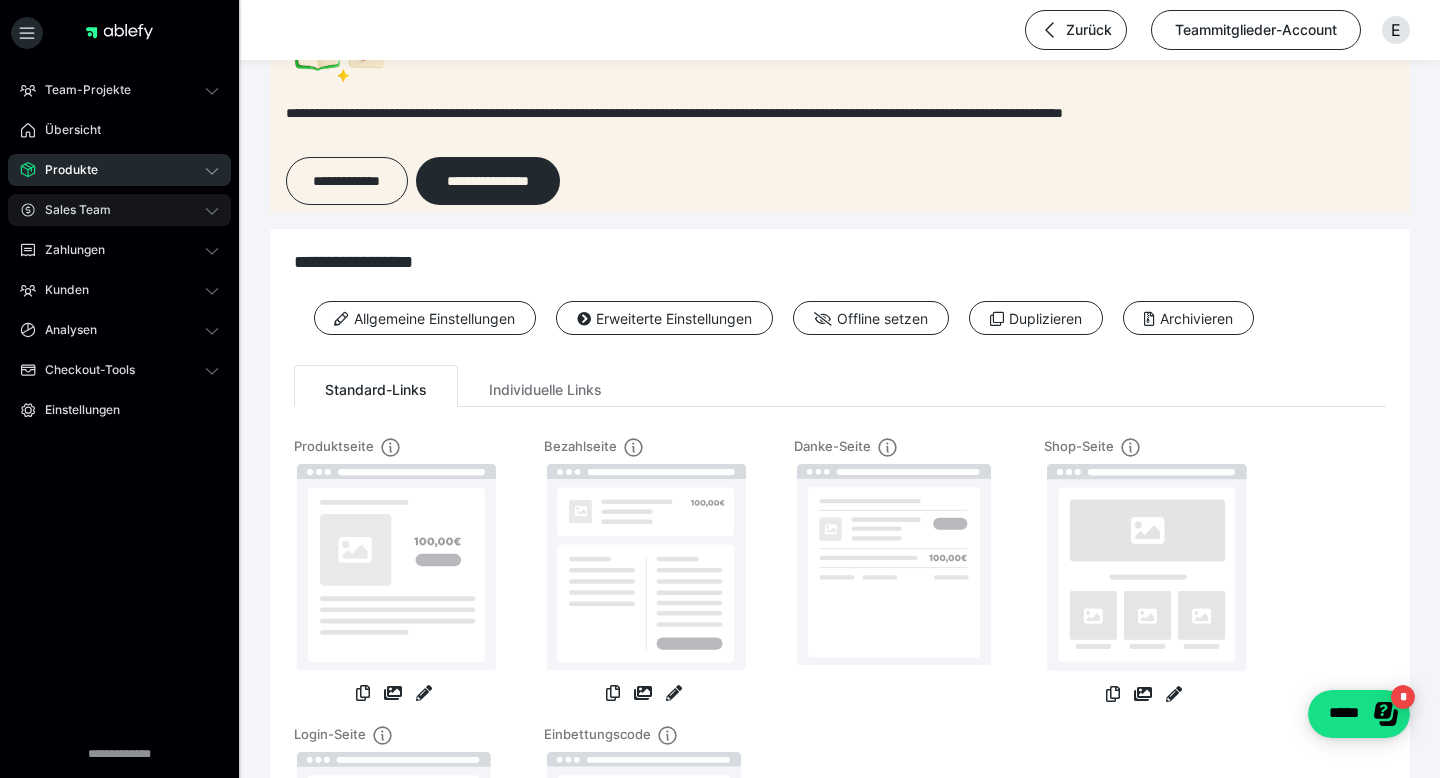 click on "Sales Team" at bounding box center [119, 210] 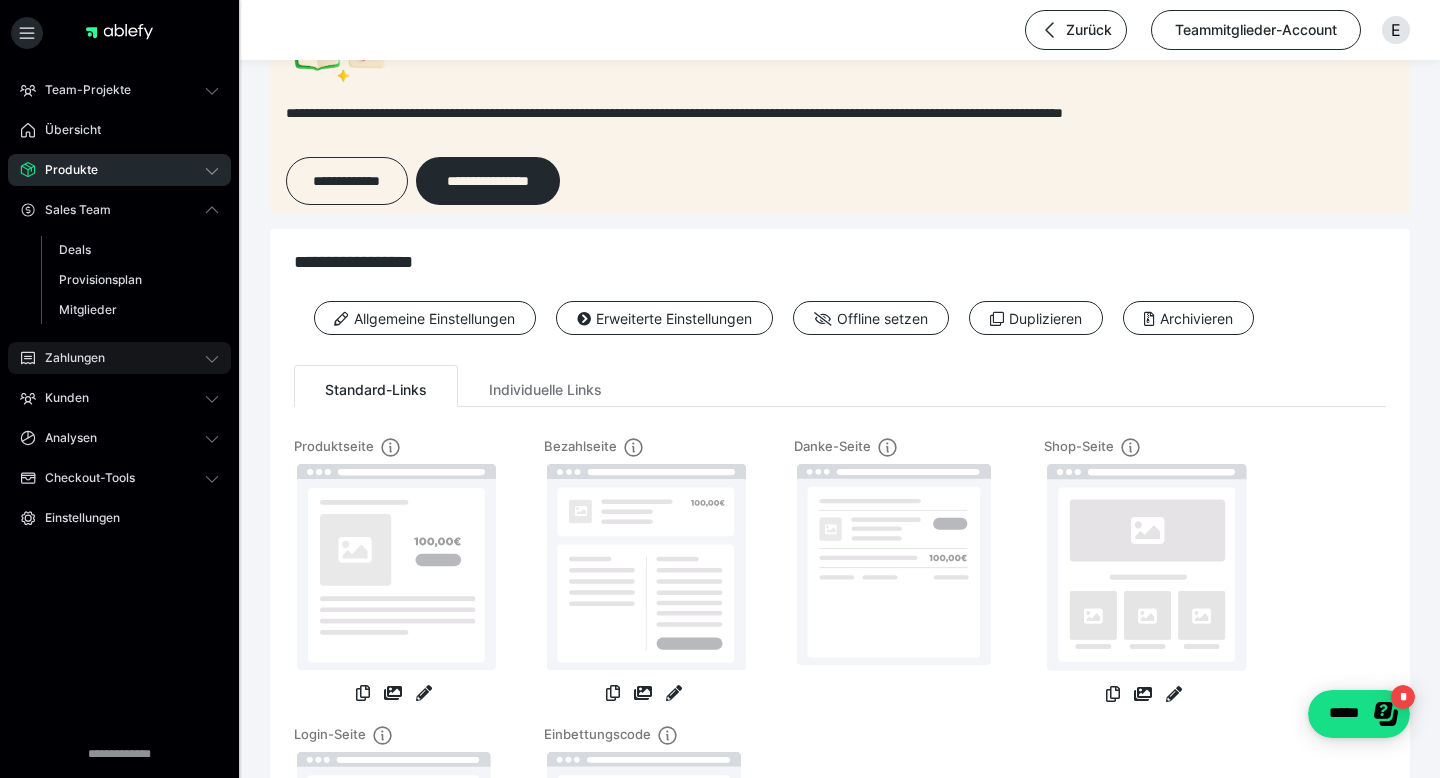 click on "Zahlungen" at bounding box center [119, 358] 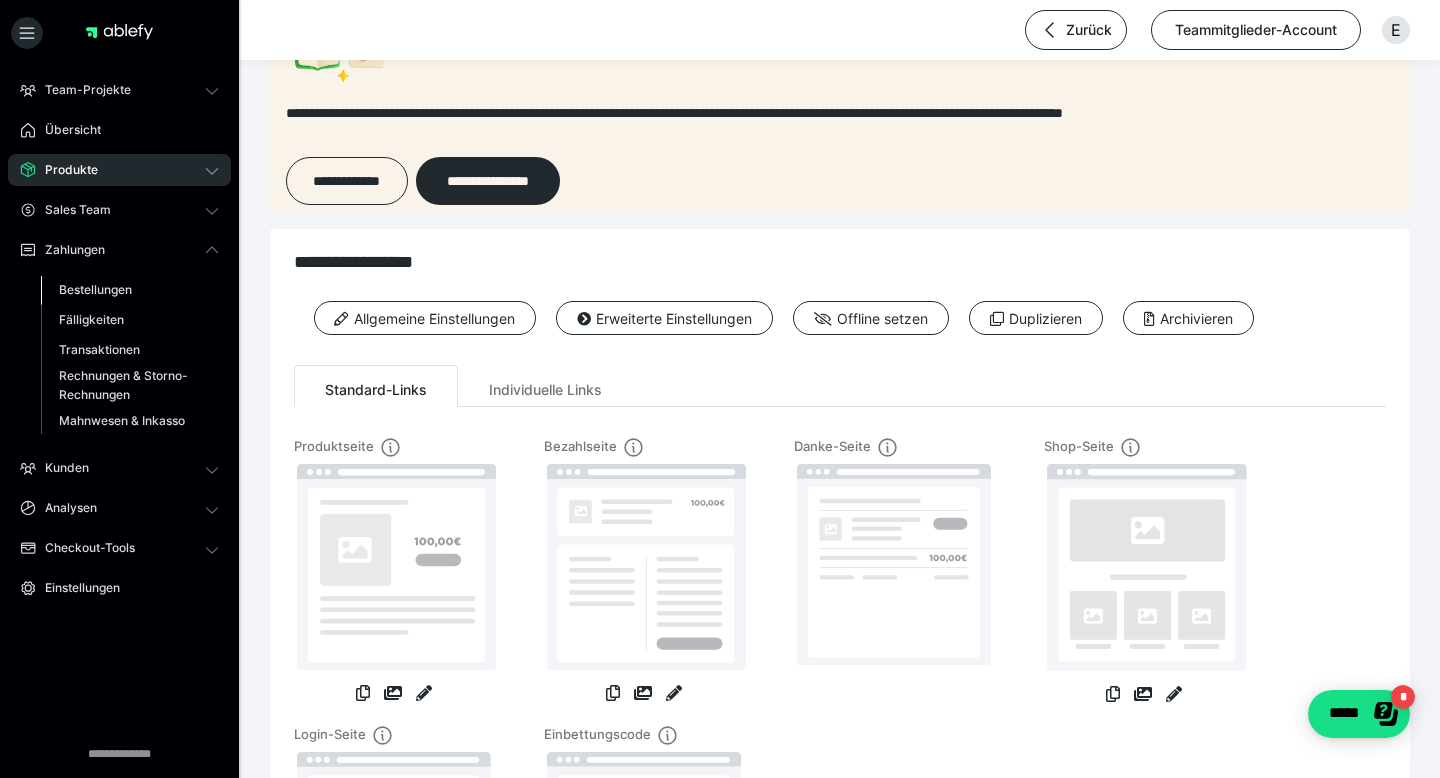 click on "Bestellungen" at bounding box center (95, 289) 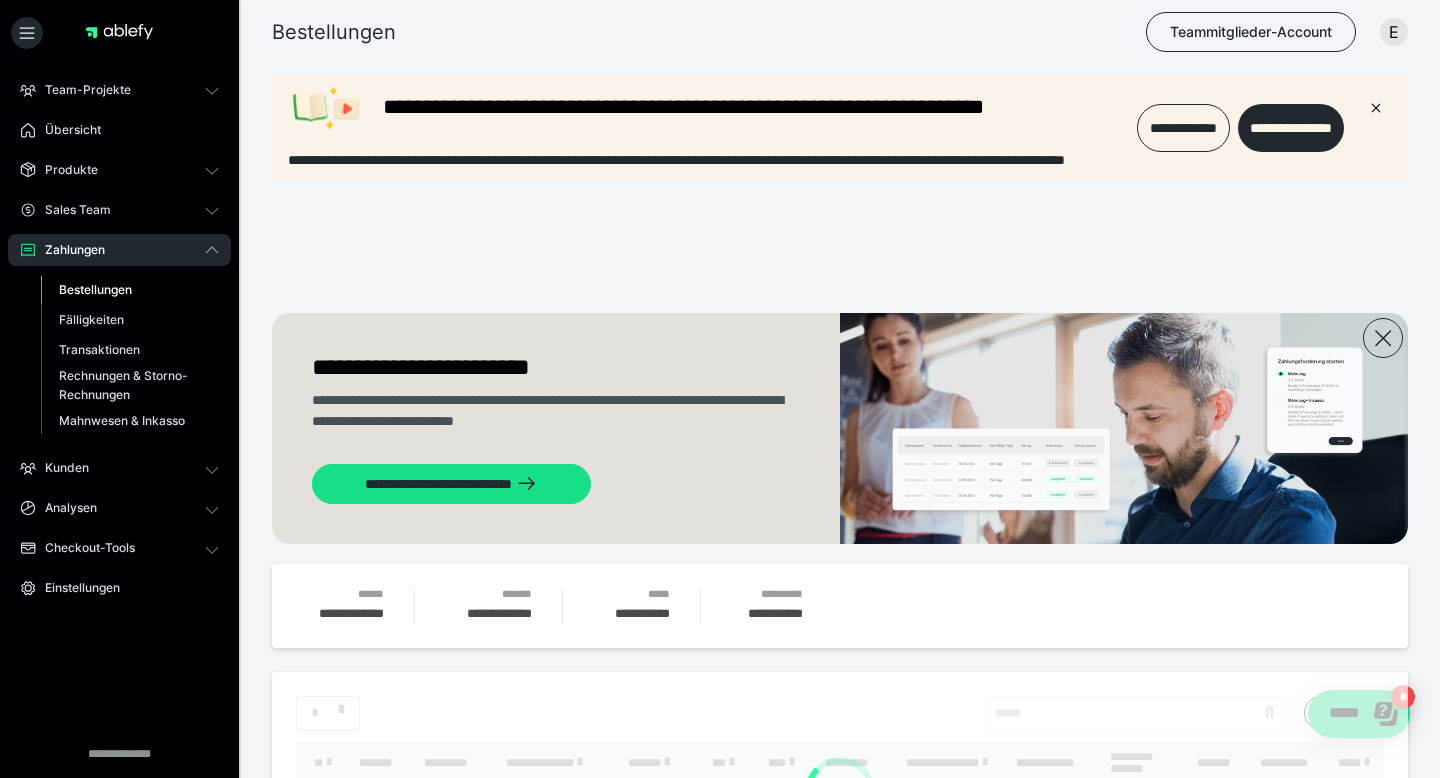 scroll, scrollTop: 0, scrollLeft: 0, axis: both 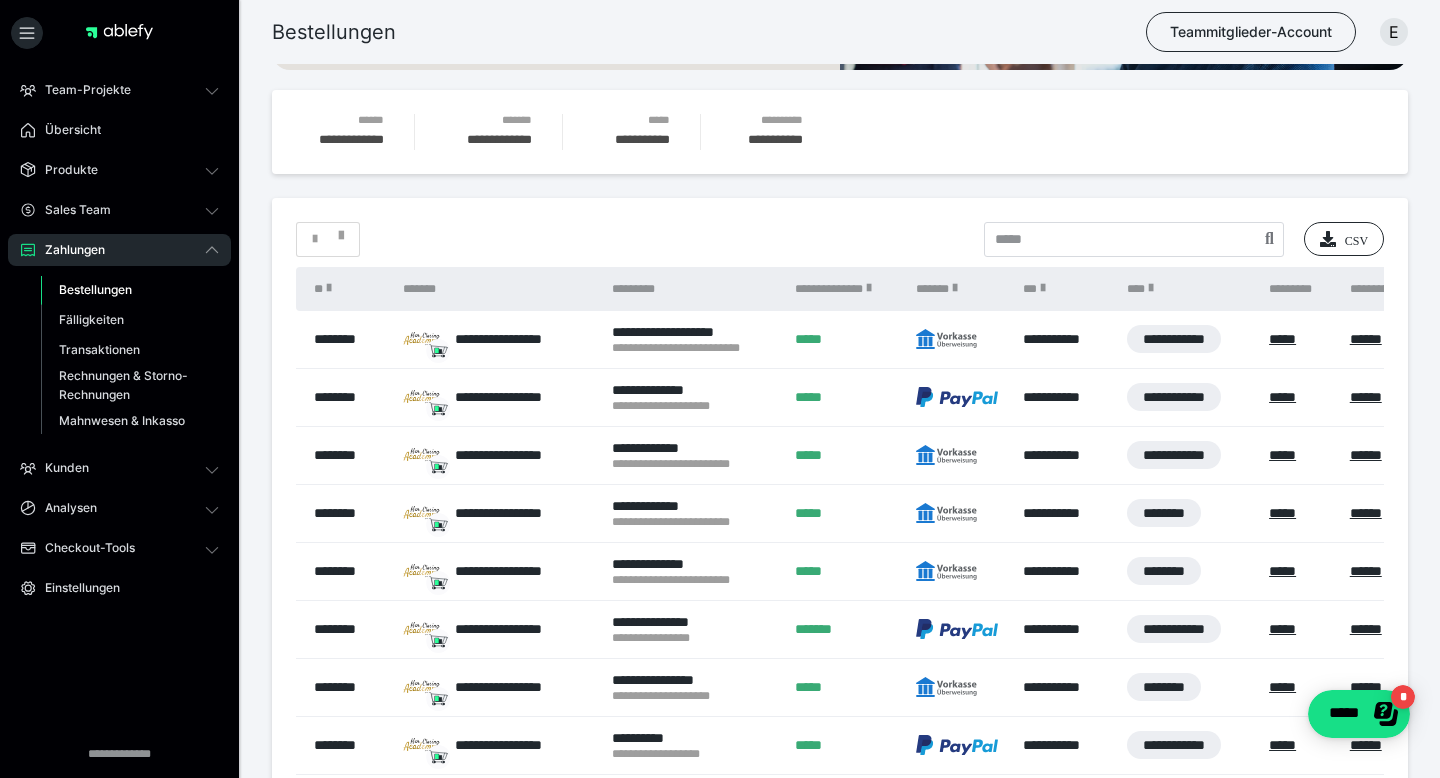 click on "Bestellungen" at bounding box center [95, 289] 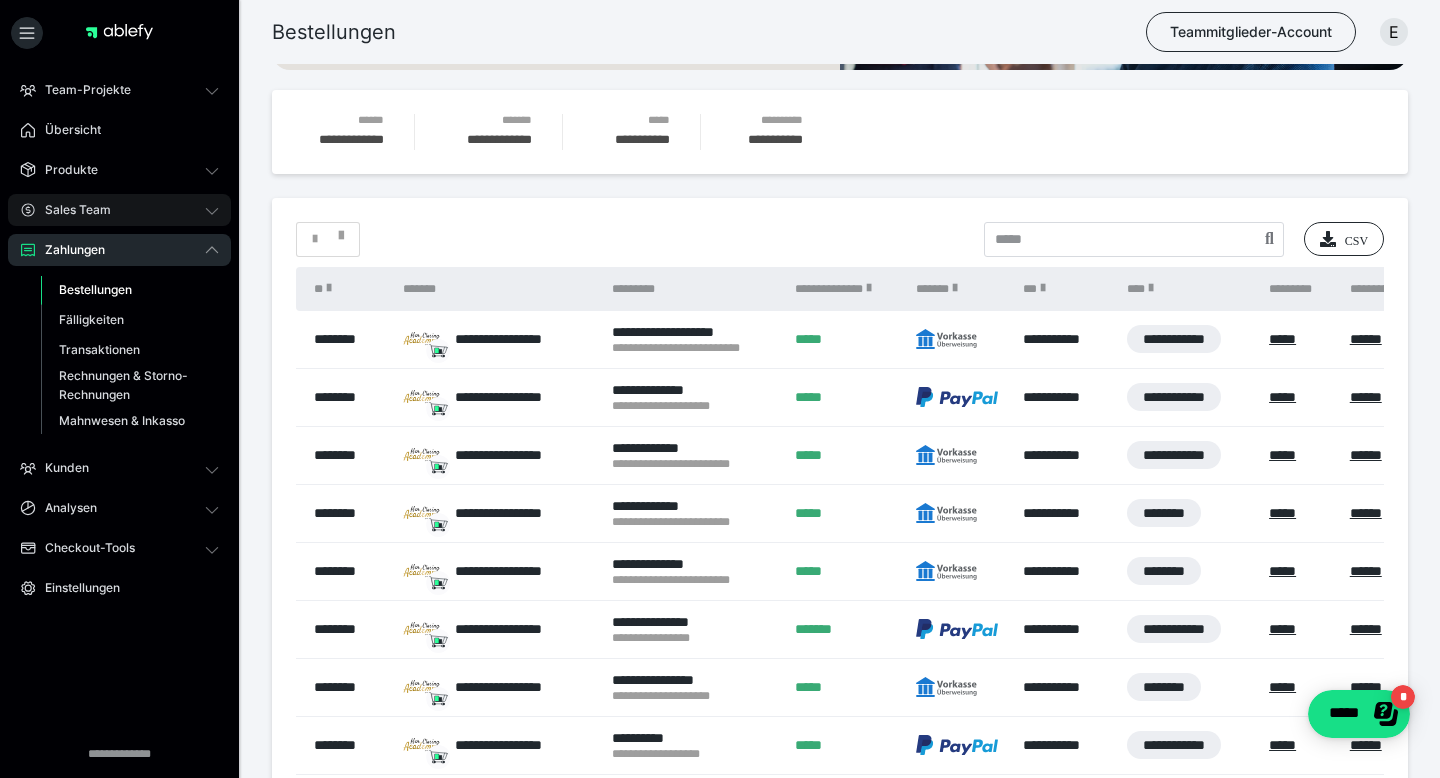 click on "Sales Team" at bounding box center [119, 210] 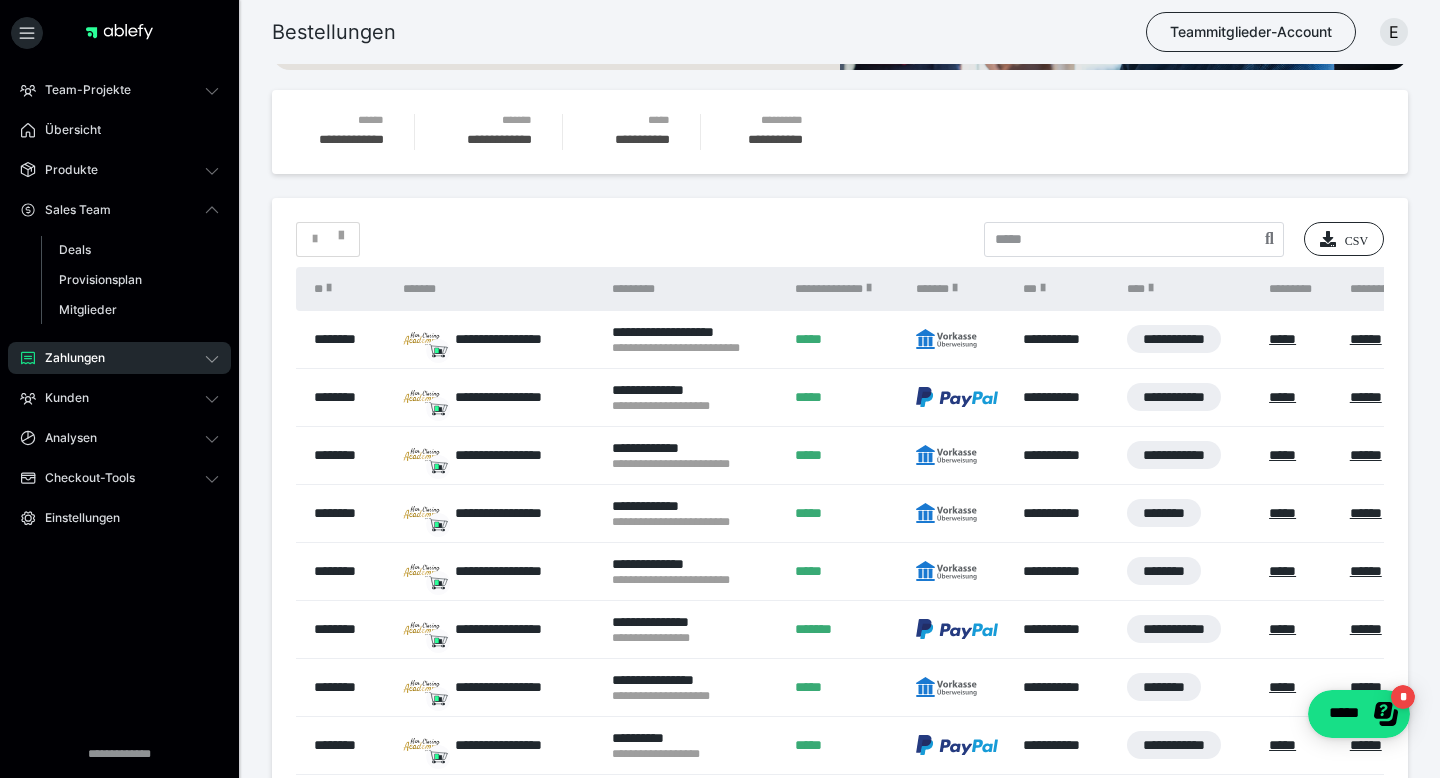 click on "Zahlungen" at bounding box center [119, 358] 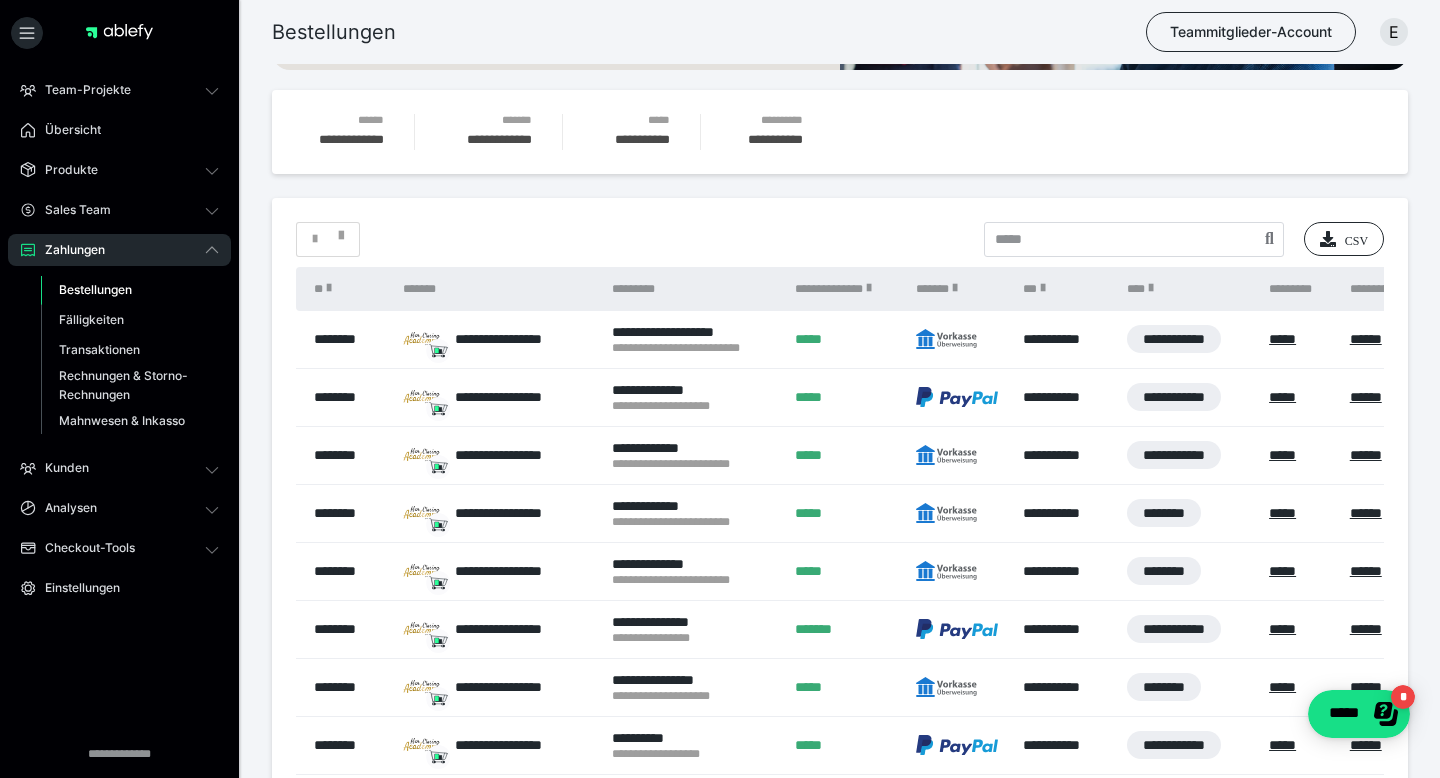 click on "Bestellungen" at bounding box center [95, 289] 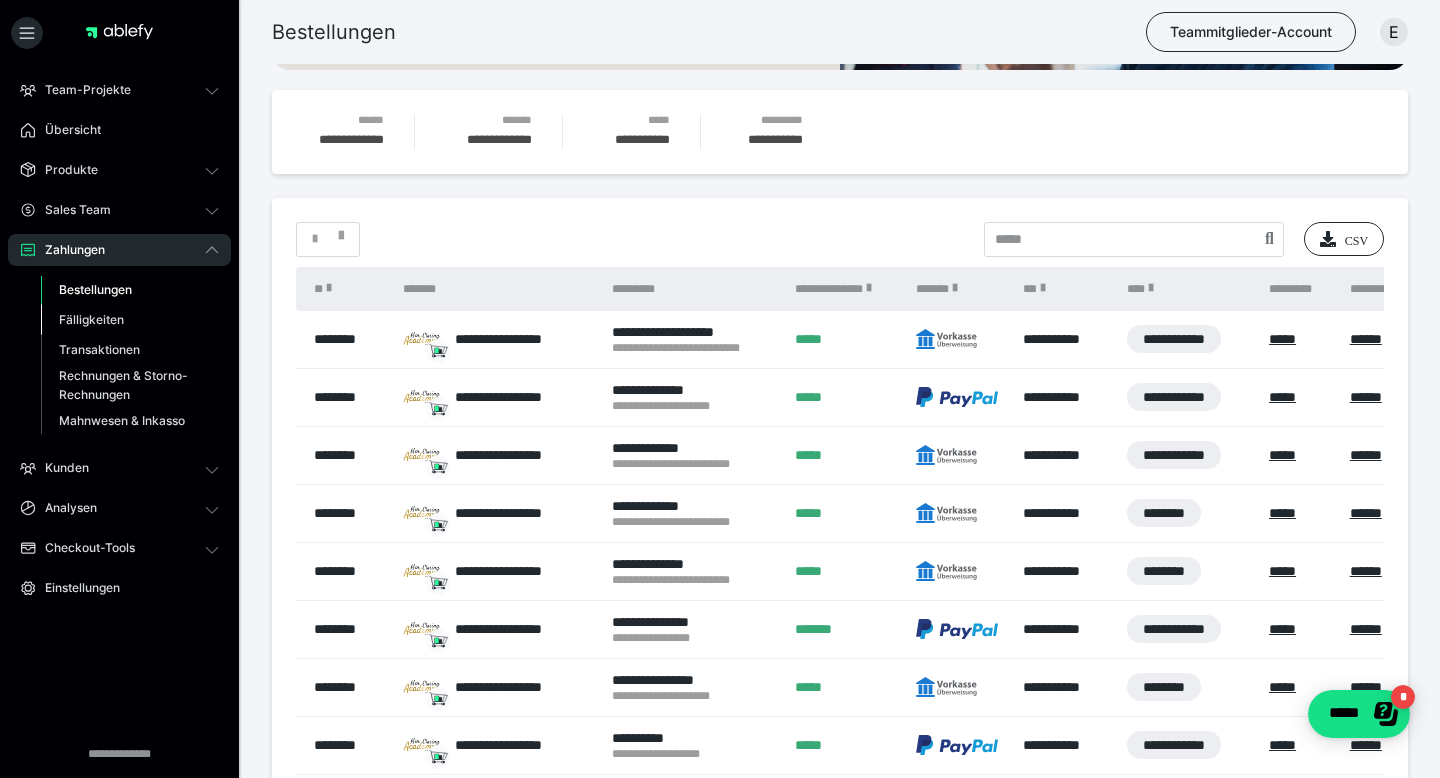 click on "Fälligkeiten" at bounding box center (91, 319) 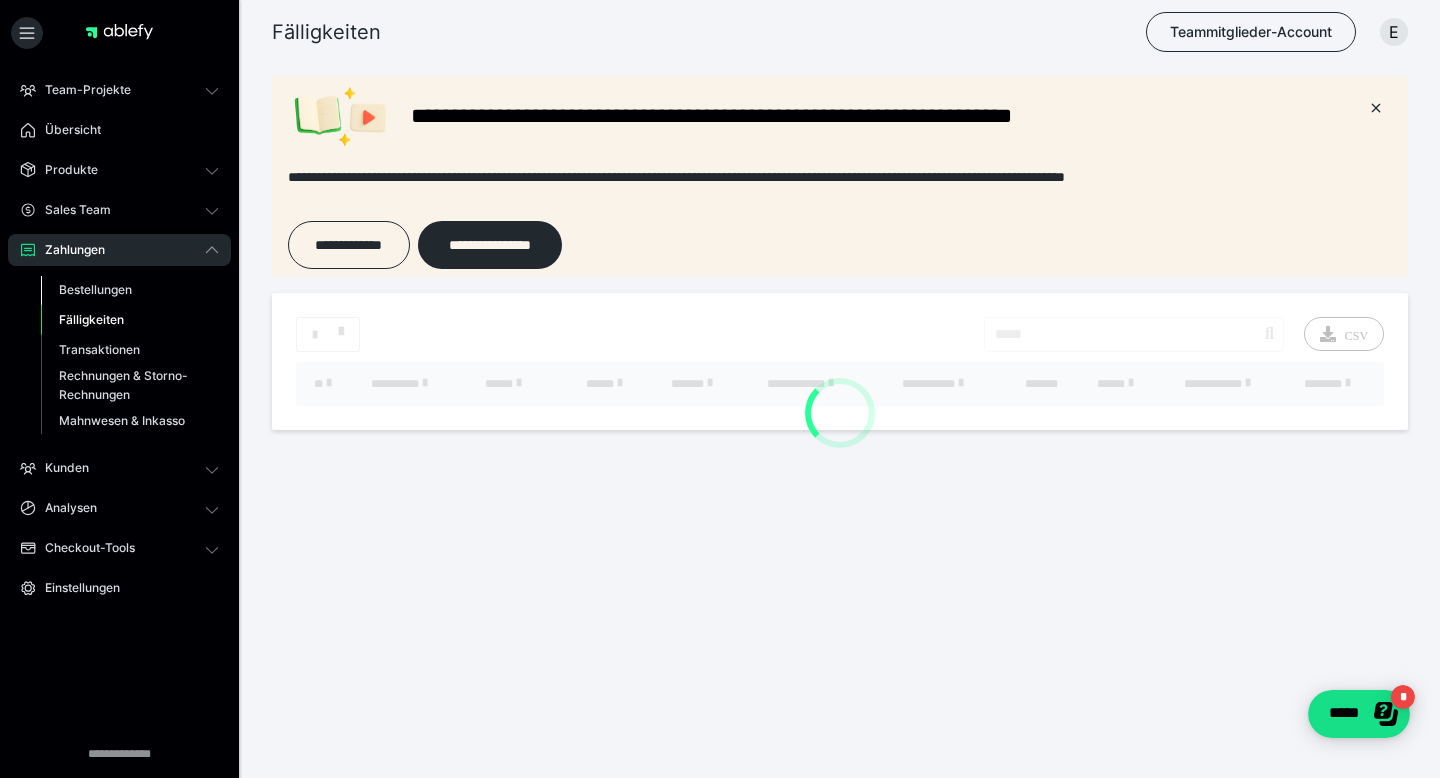scroll, scrollTop: 0, scrollLeft: 0, axis: both 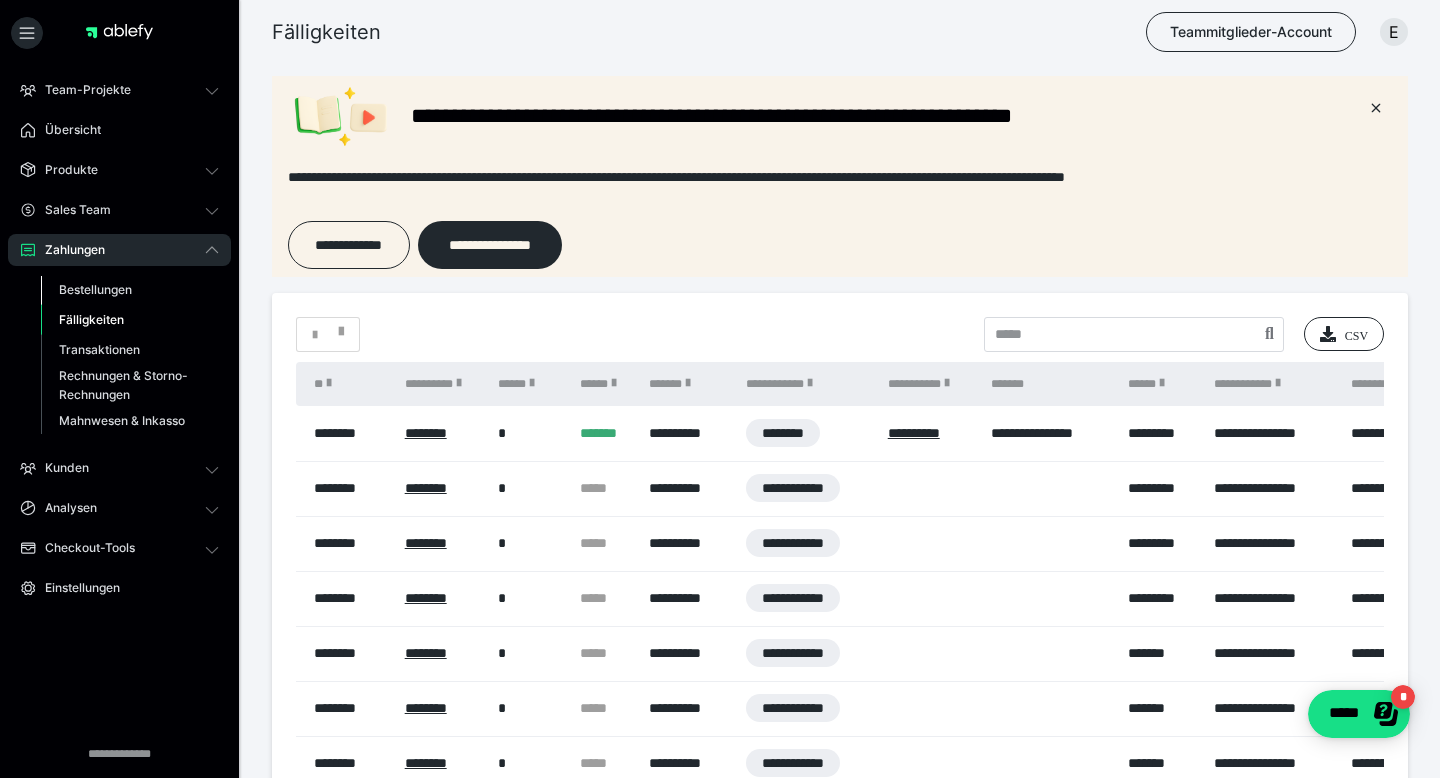 click on "Bestellungen" at bounding box center [95, 289] 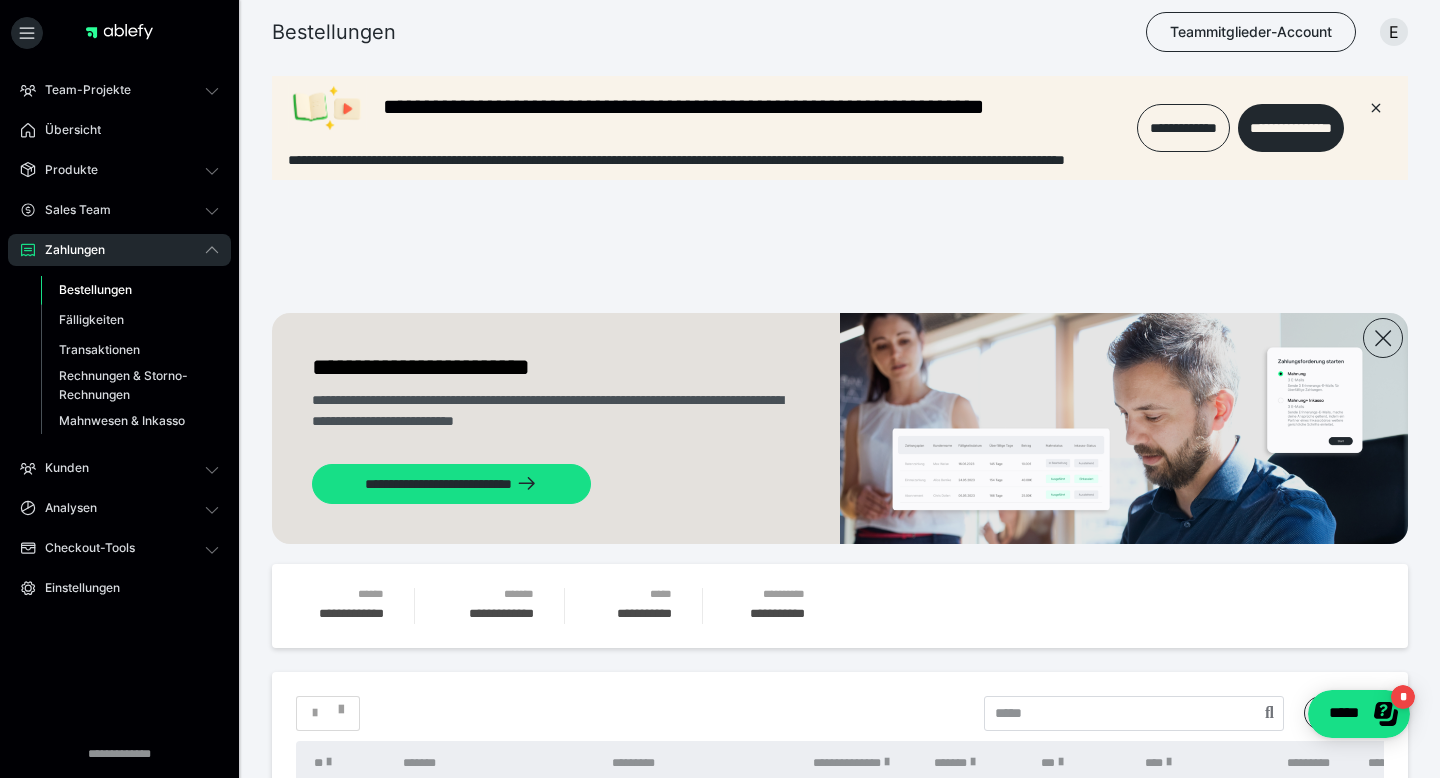 scroll, scrollTop: 0, scrollLeft: 0, axis: both 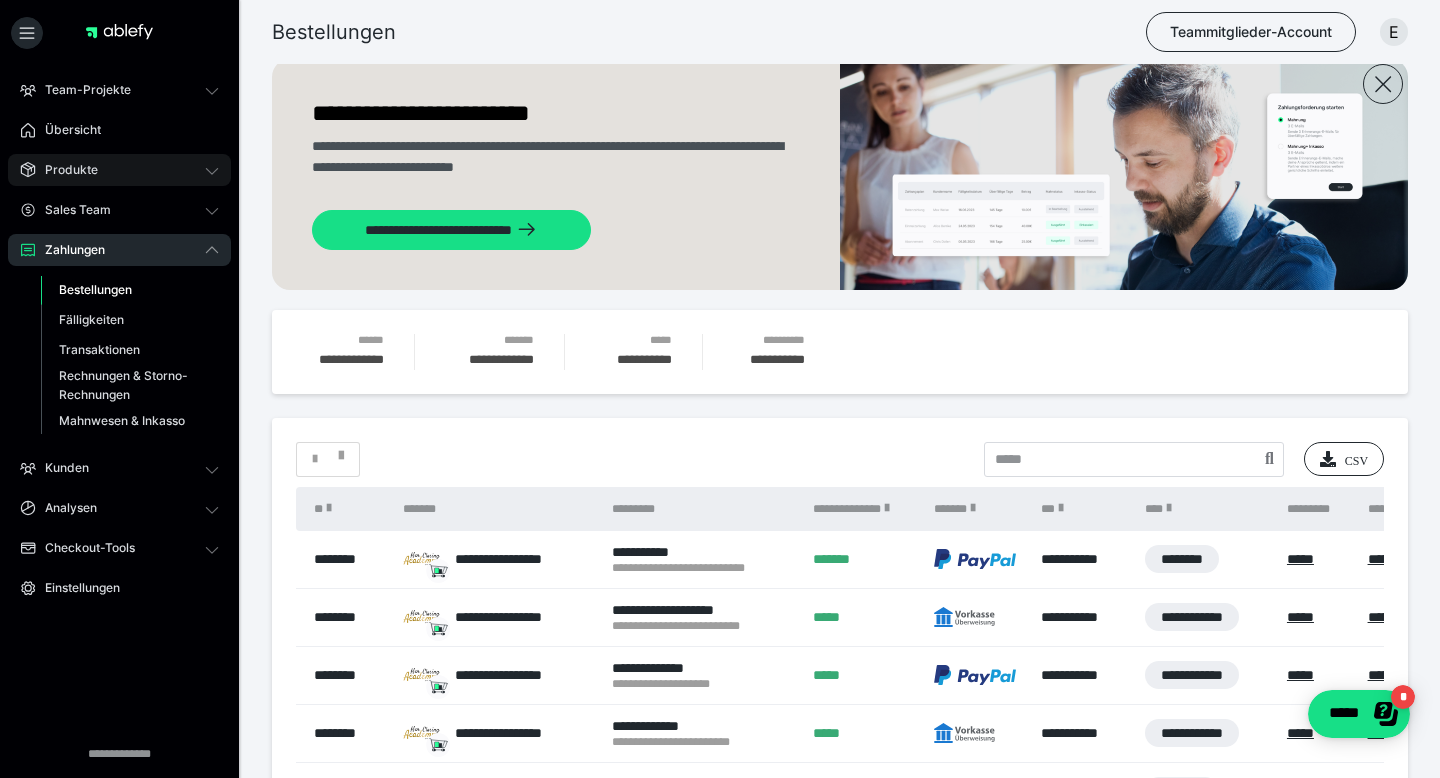 click on "Produkte" at bounding box center [119, 170] 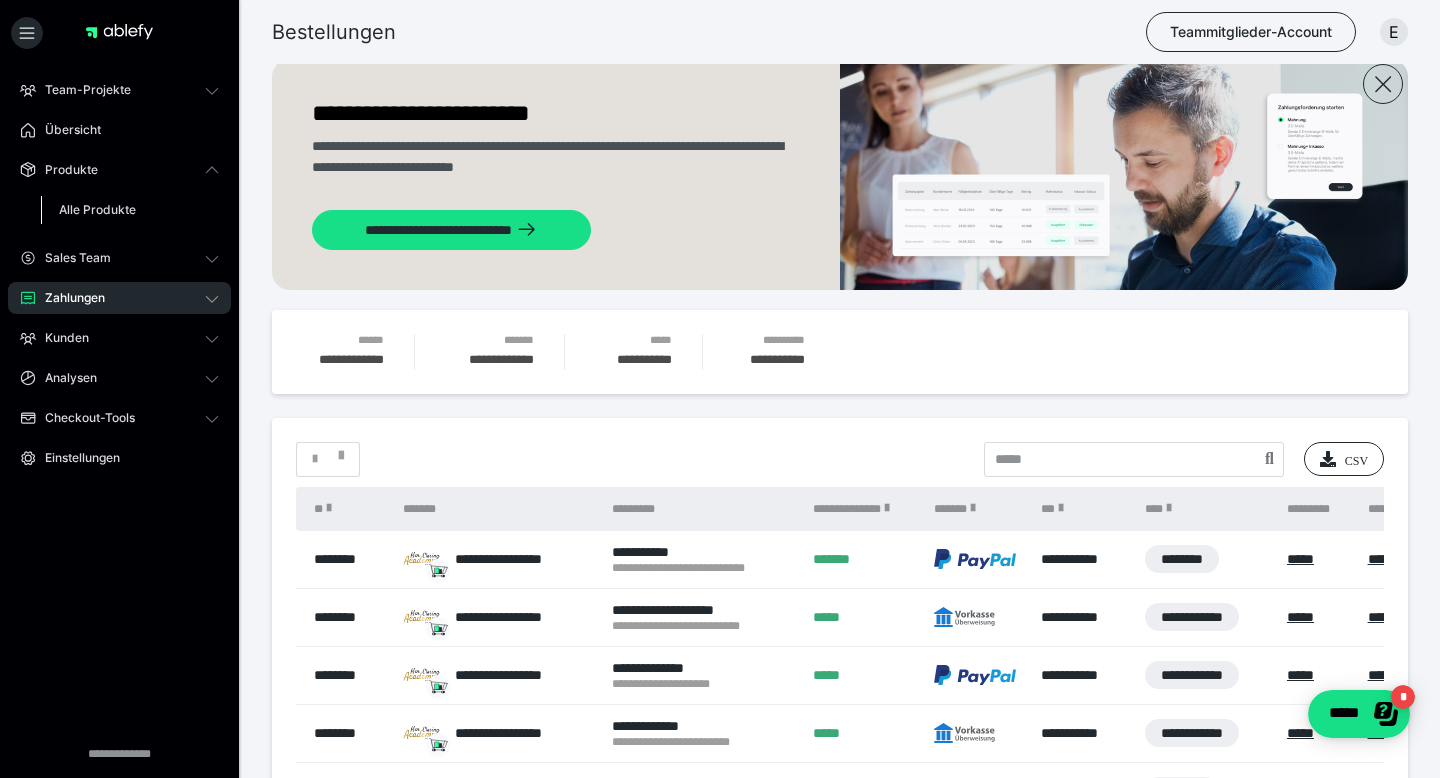 click on "Alle Produkte" at bounding box center (130, 210) 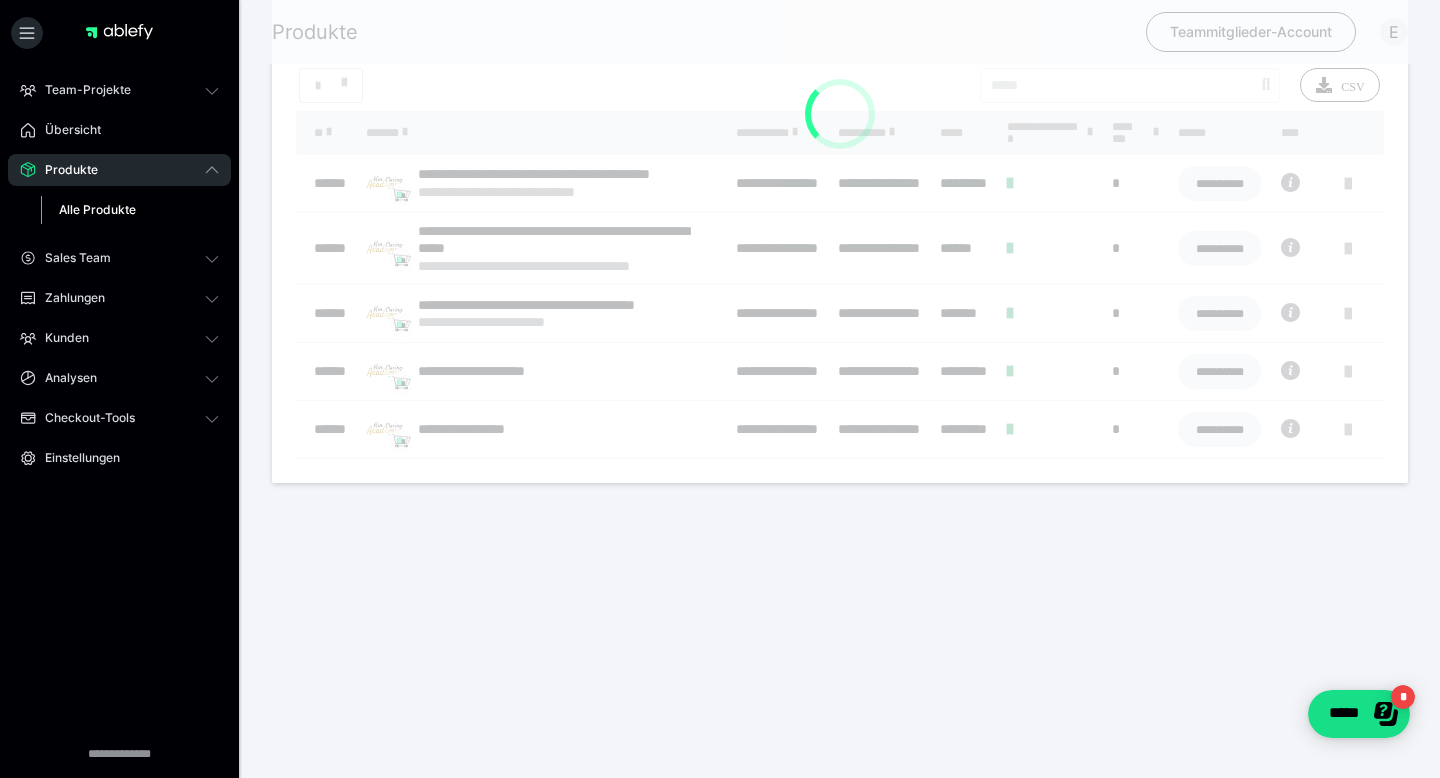 scroll, scrollTop: 0, scrollLeft: 0, axis: both 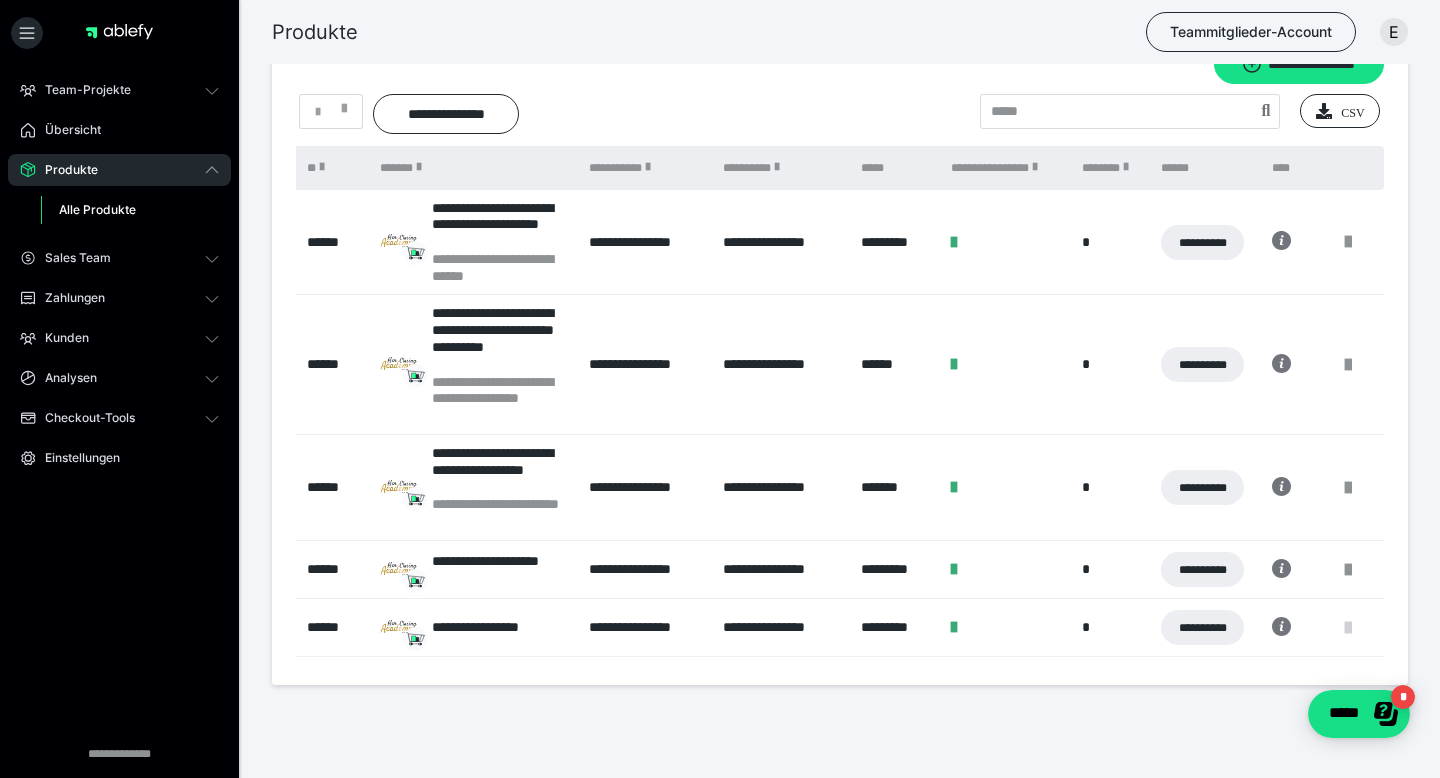click at bounding box center (1348, 628) 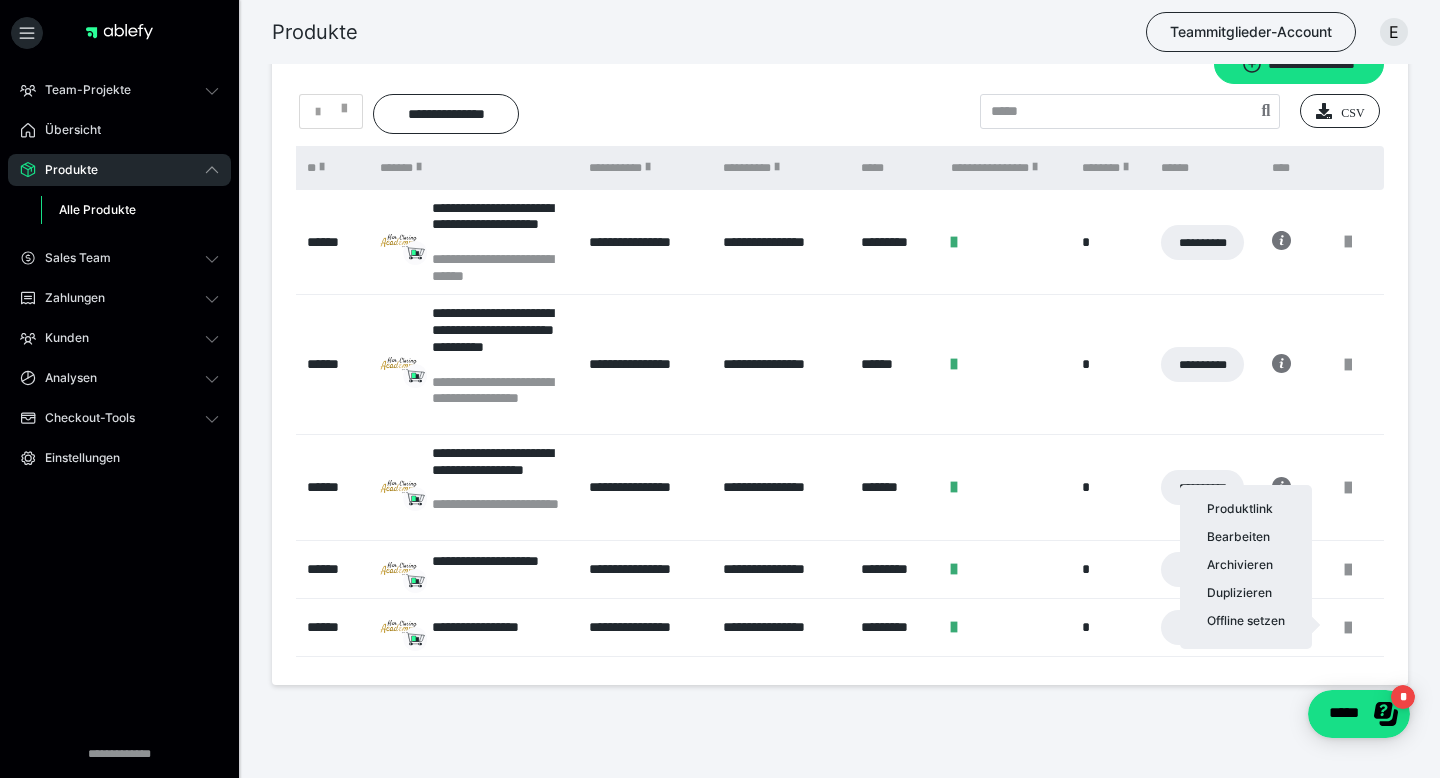 click at bounding box center [720, 389] 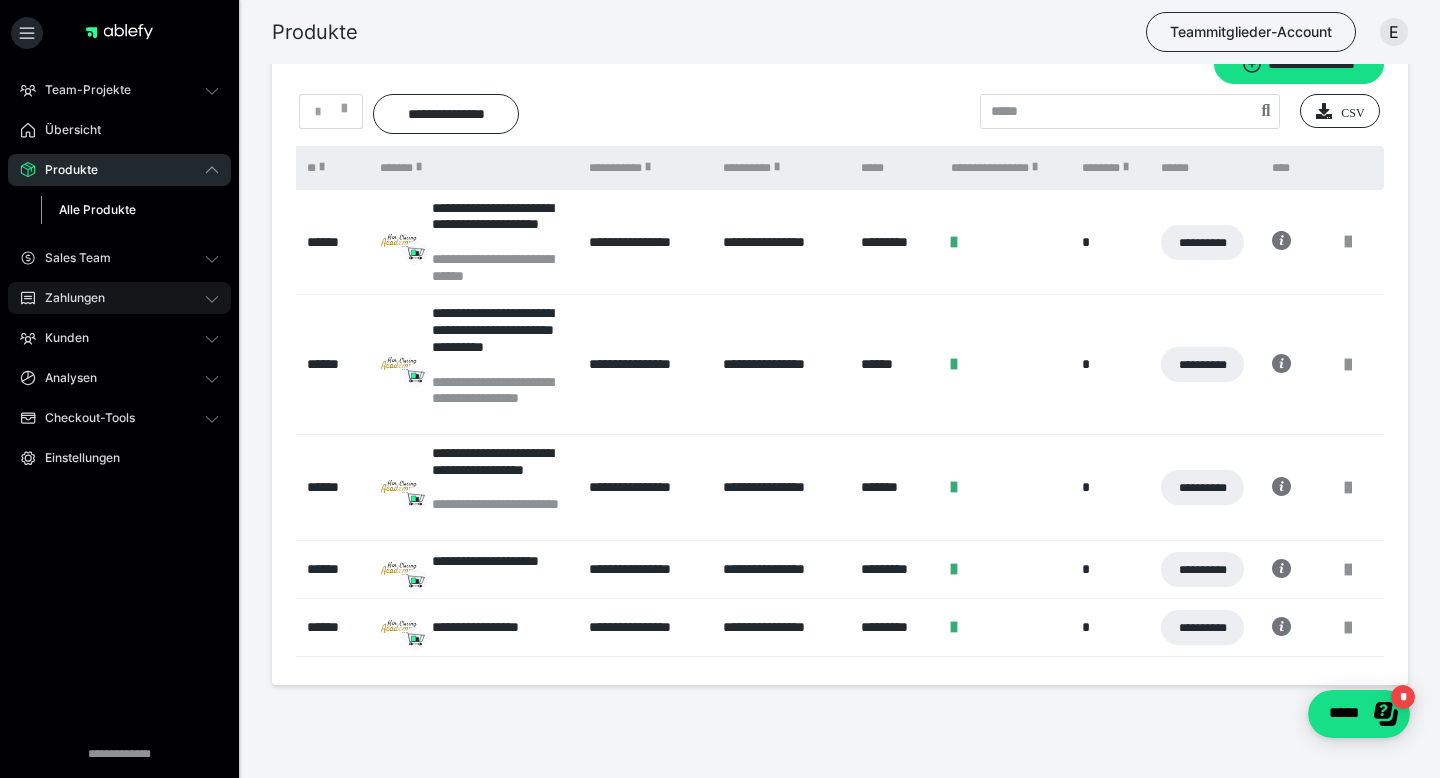 click on "Zahlungen" at bounding box center [119, 298] 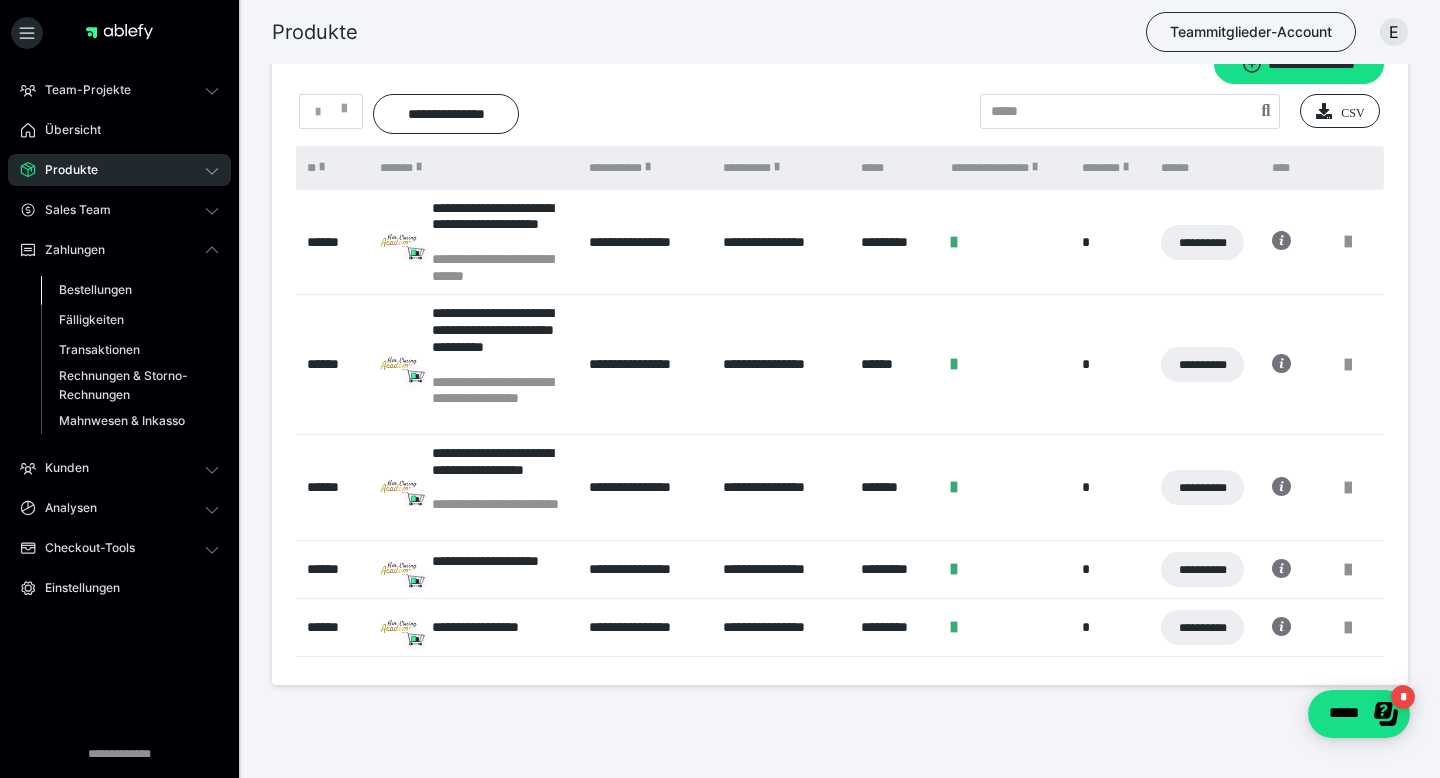 click on "Bestellungen" at bounding box center (95, 289) 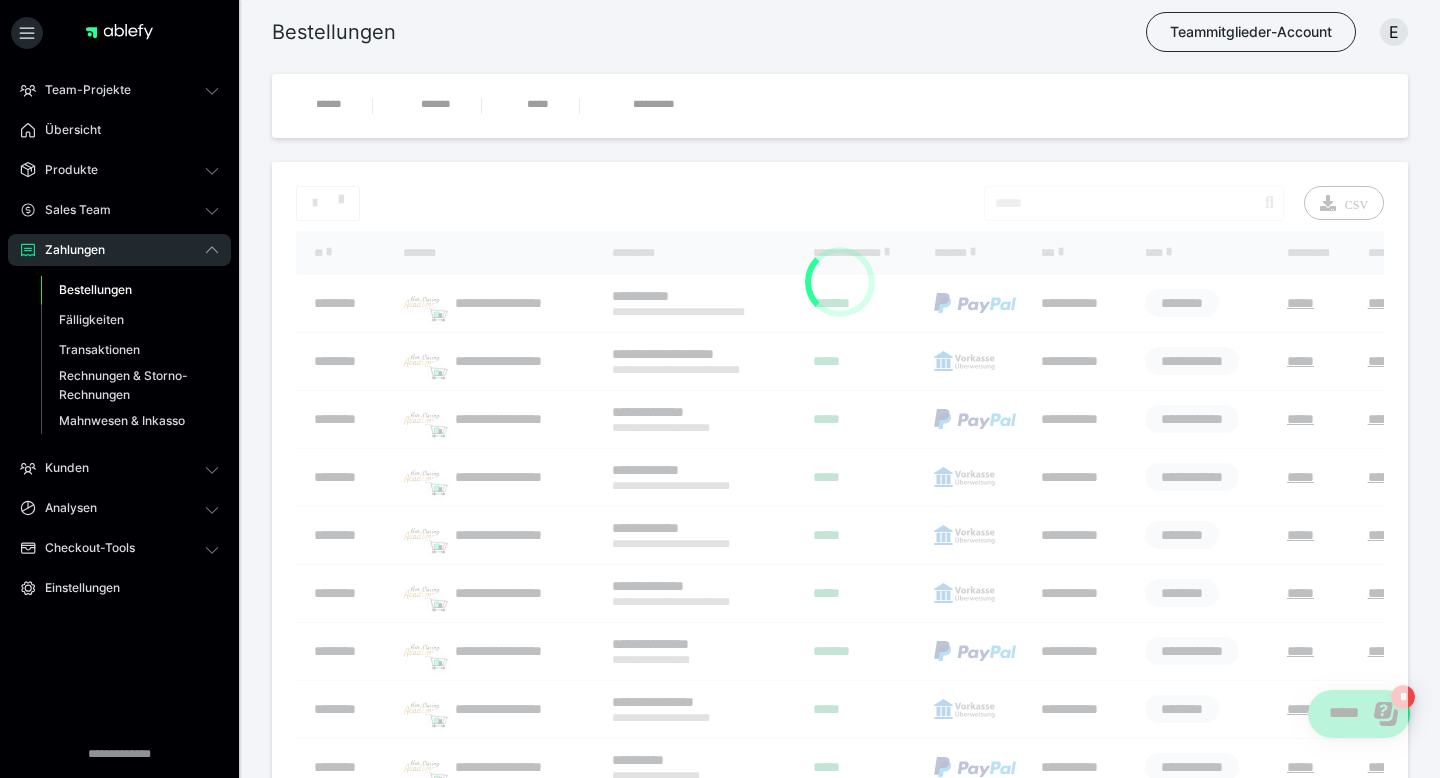 scroll, scrollTop: 0, scrollLeft: 0, axis: both 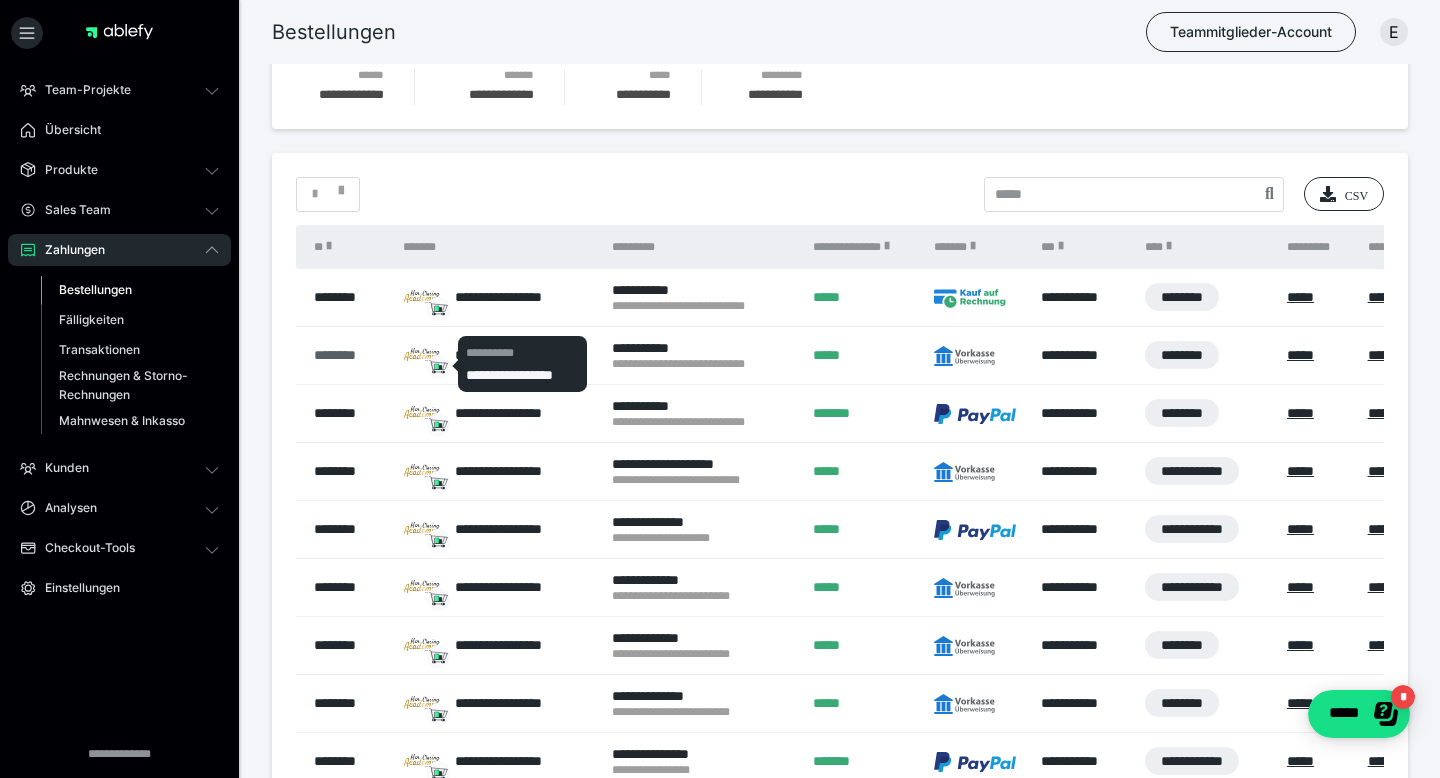 click on "********" at bounding box center (348, 355) 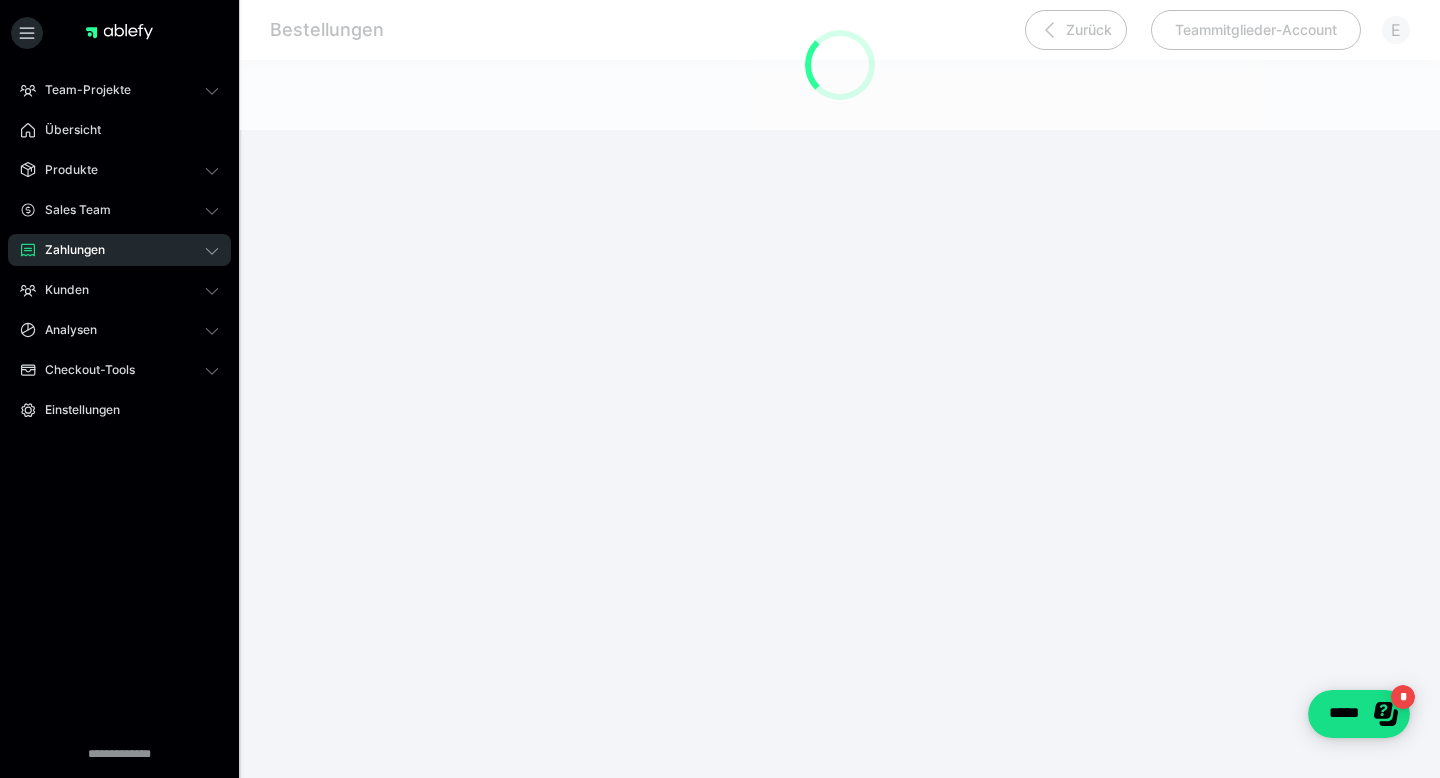 scroll, scrollTop: 0, scrollLeft: 0, axis: both 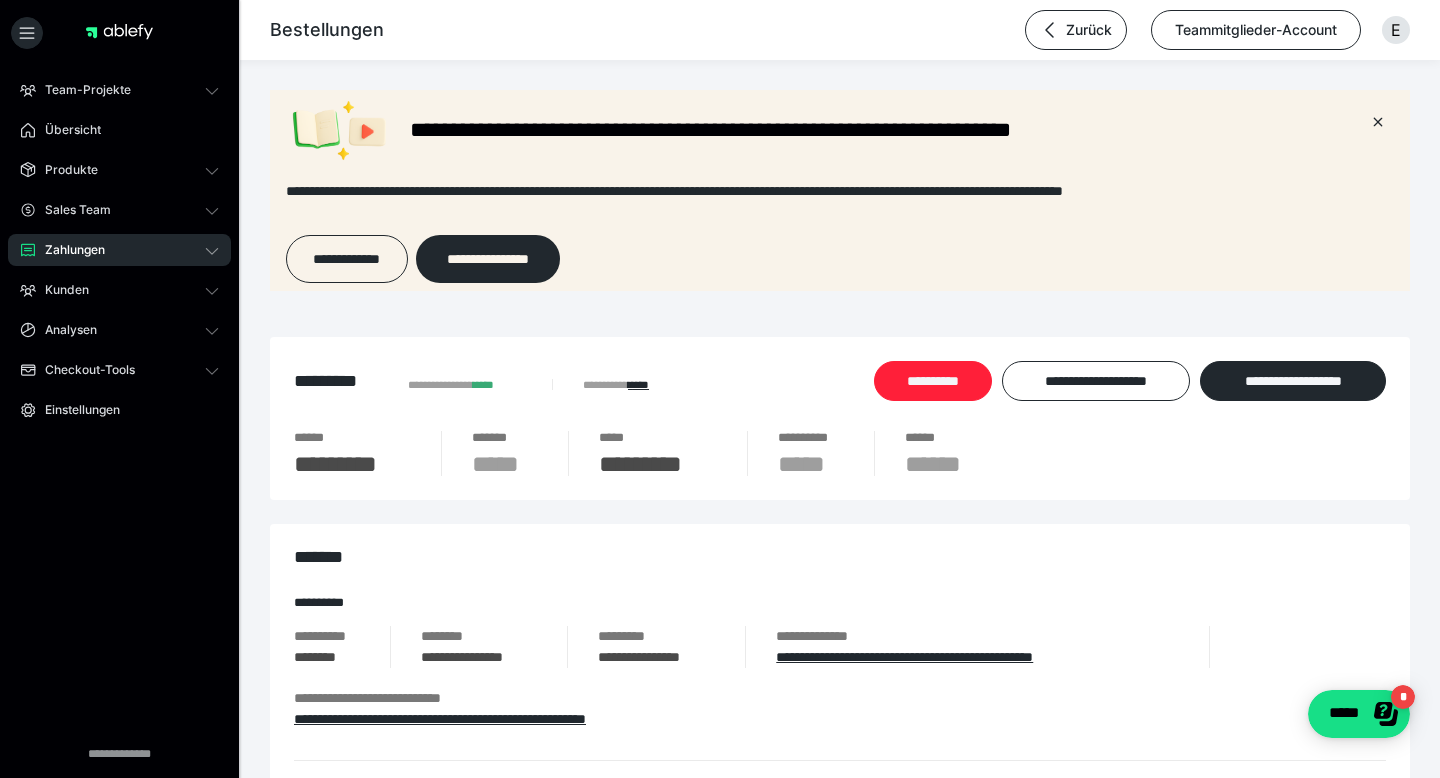 click on "**********" at bounding box center [933, 381] 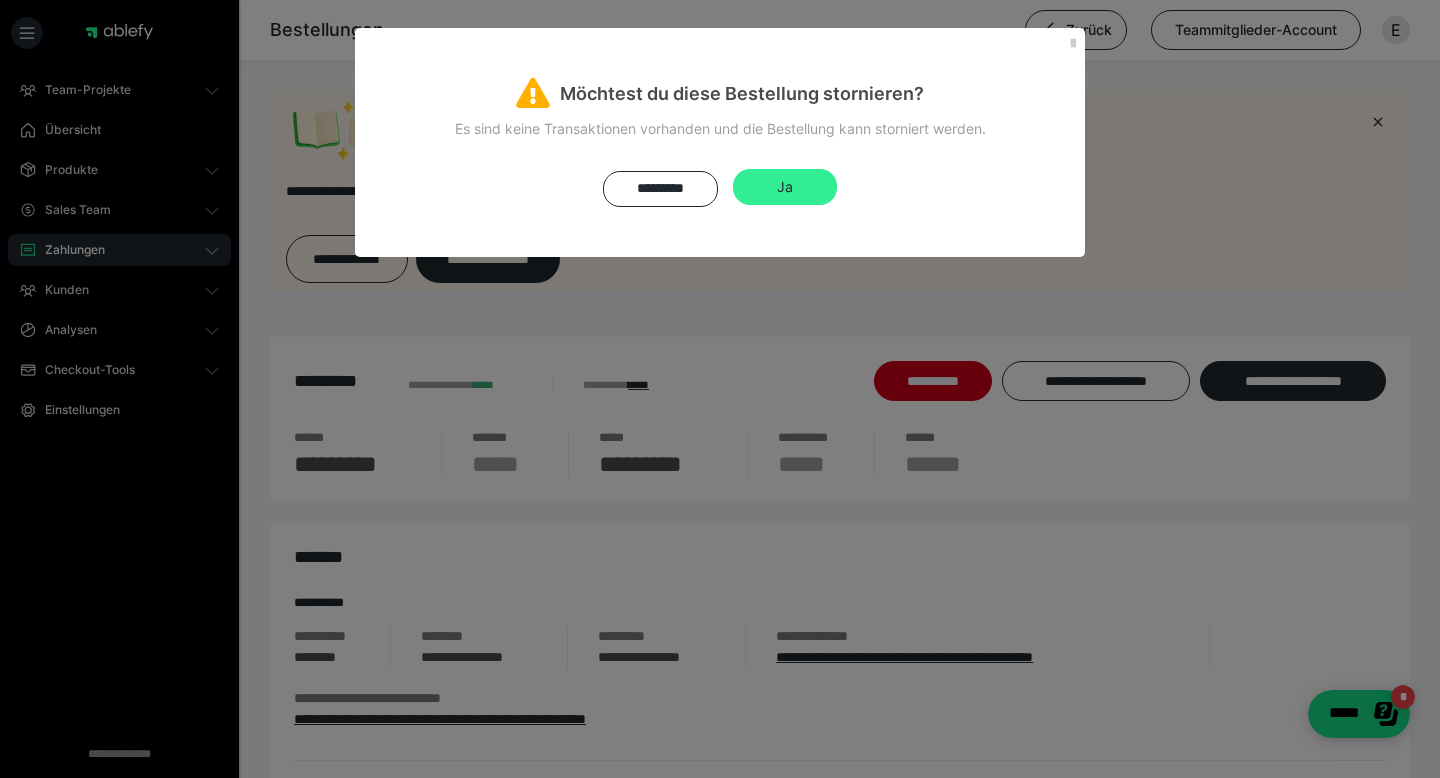 click on "Ja" at bounding box center [785, 186] 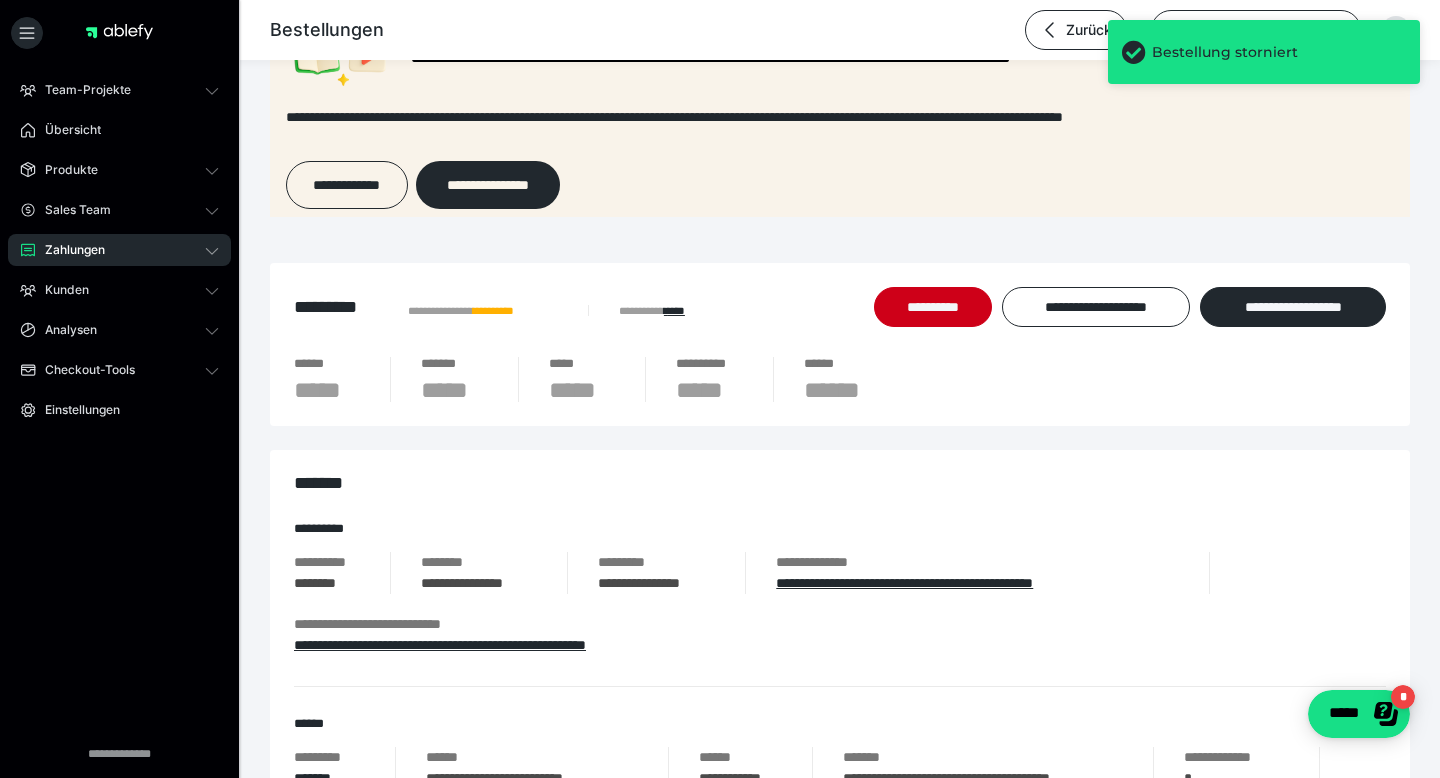 scroll, scrollTop: 0, scrollLeft: 0, axis: both 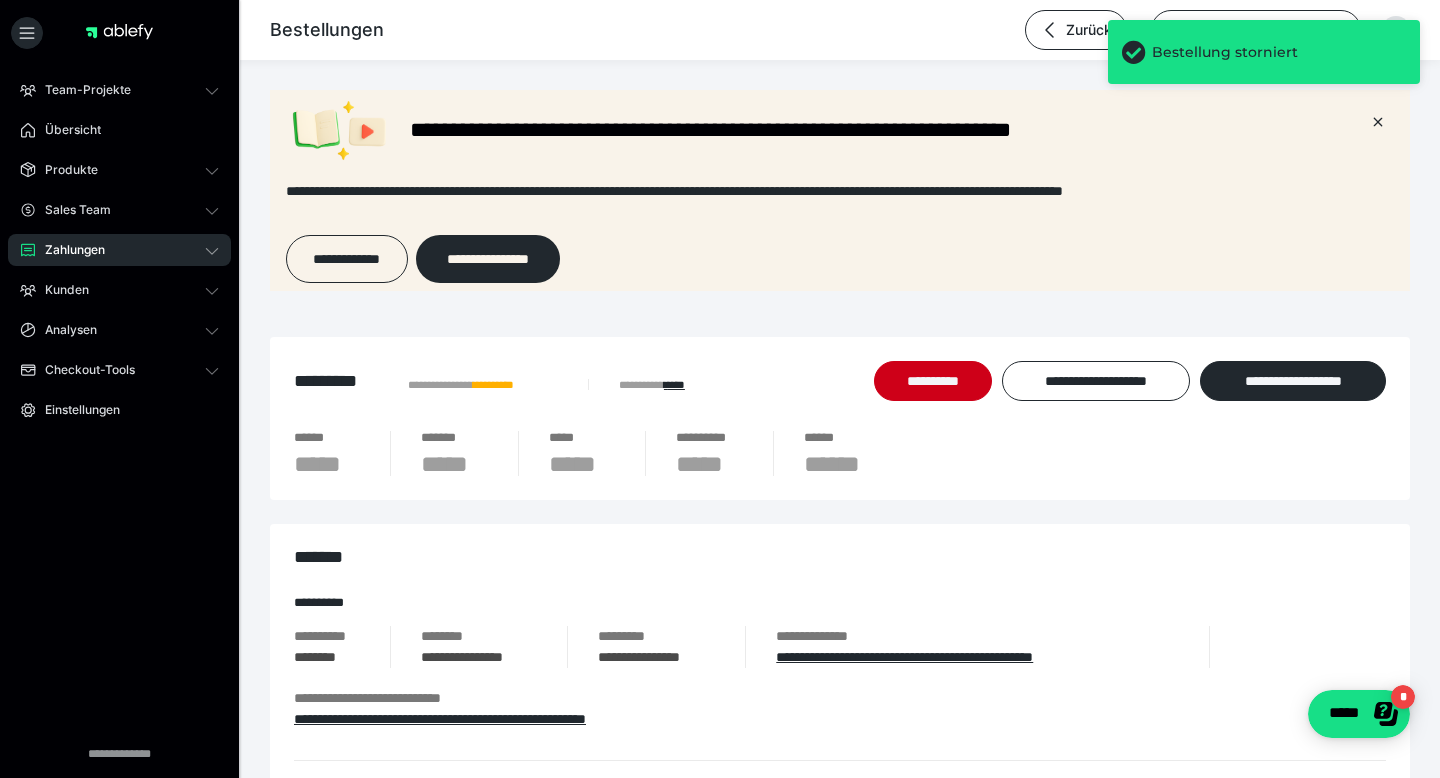 click on "Zahlungen" at bounding box center [68, 250] 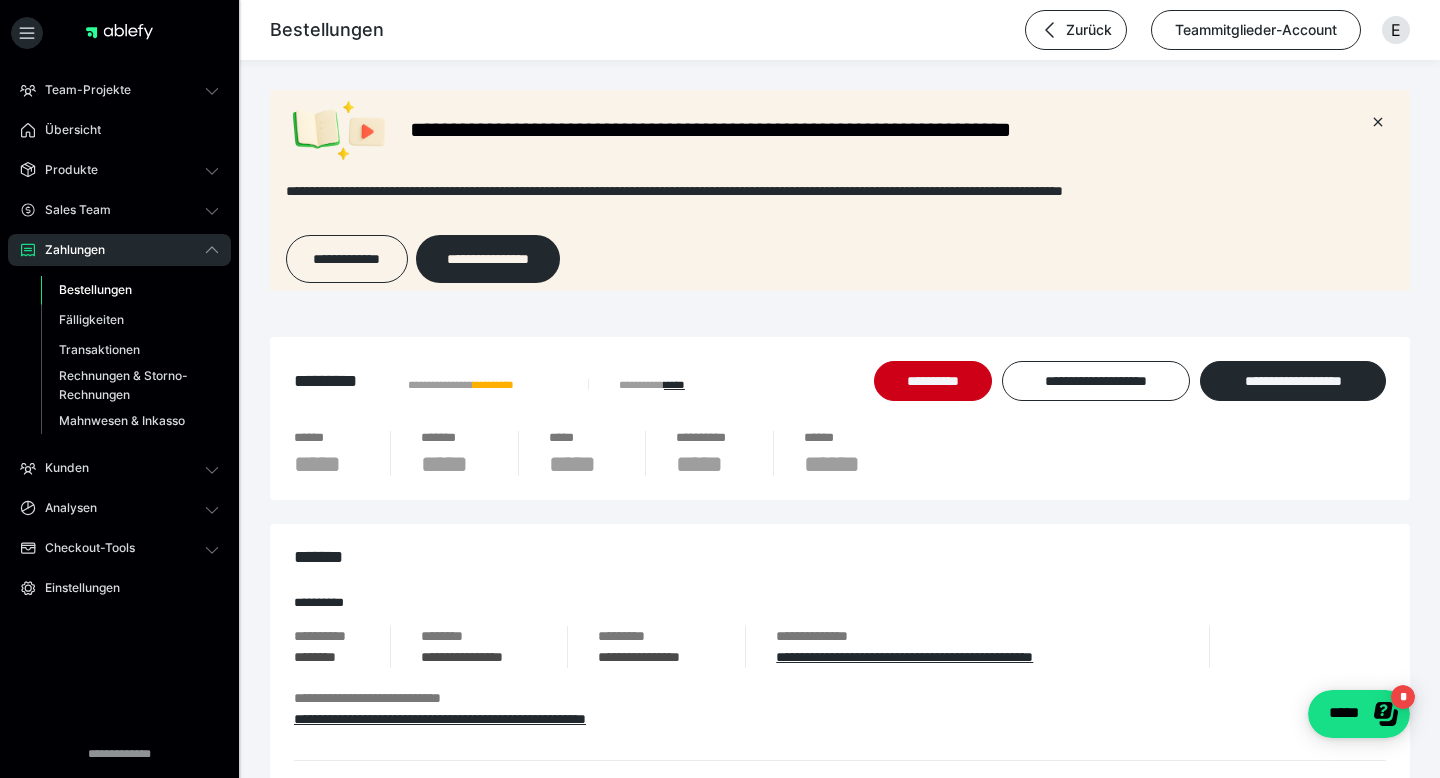 click on "Bestellungen" at bounding box center [95, 289] 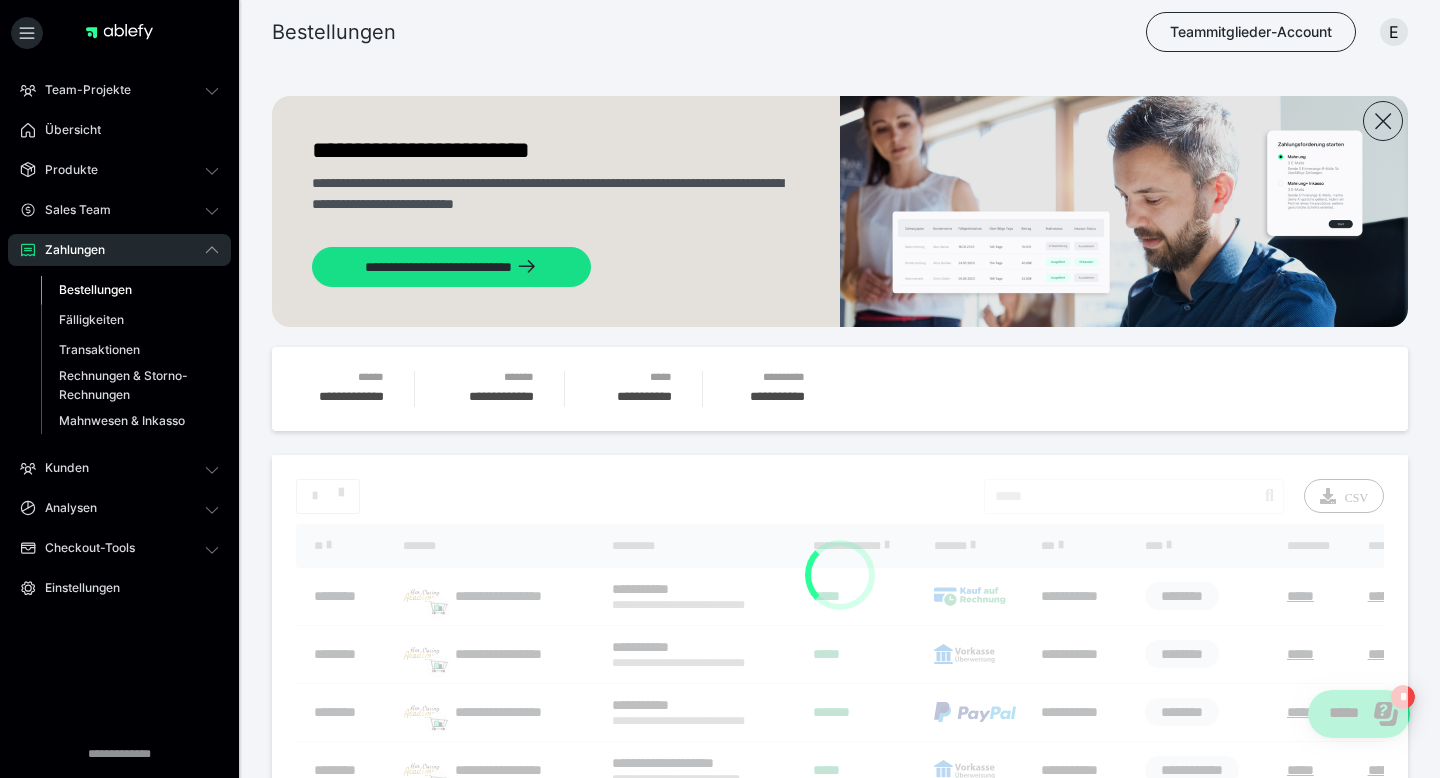 scroll, scrollTop: 0, scrollLeft: 0, axis: both 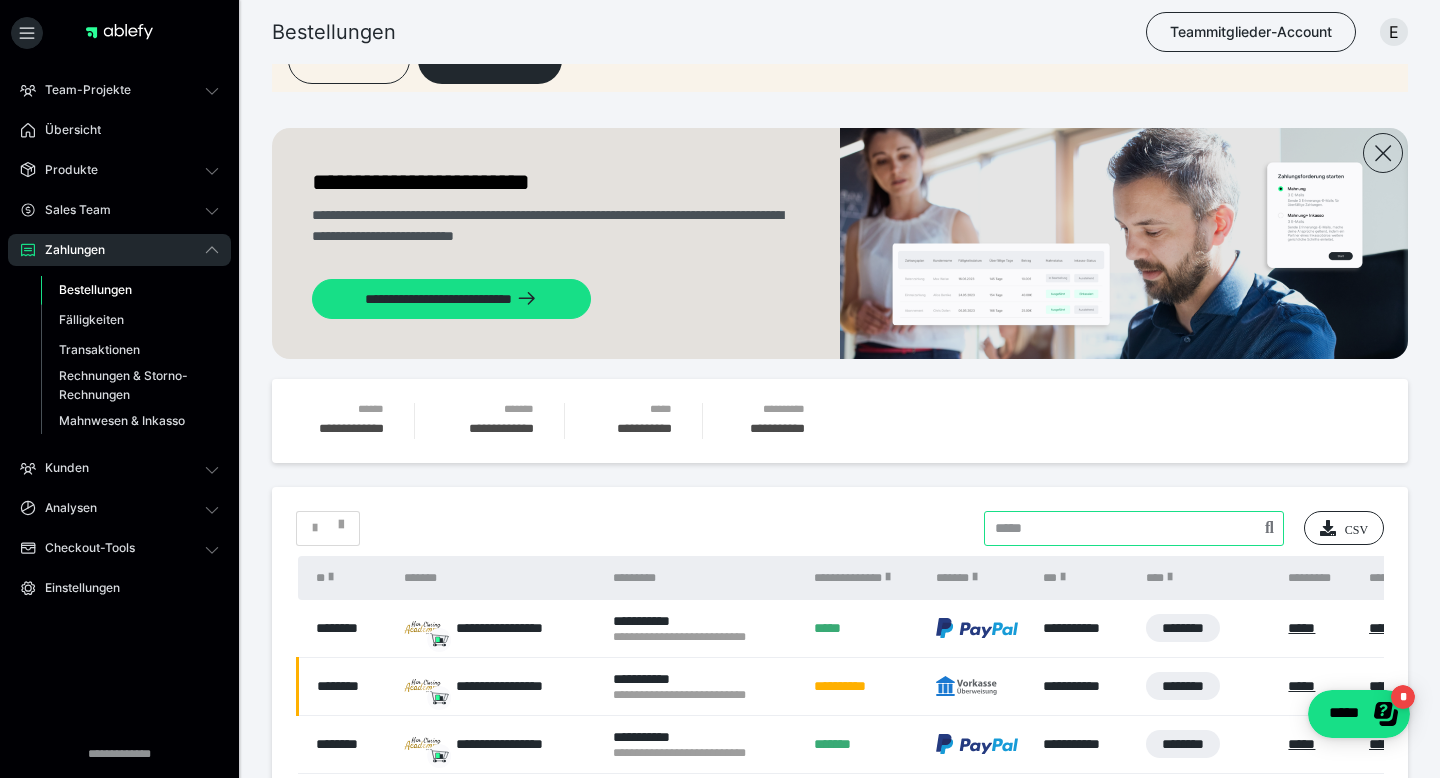 click at bounding box center (1134, 528) 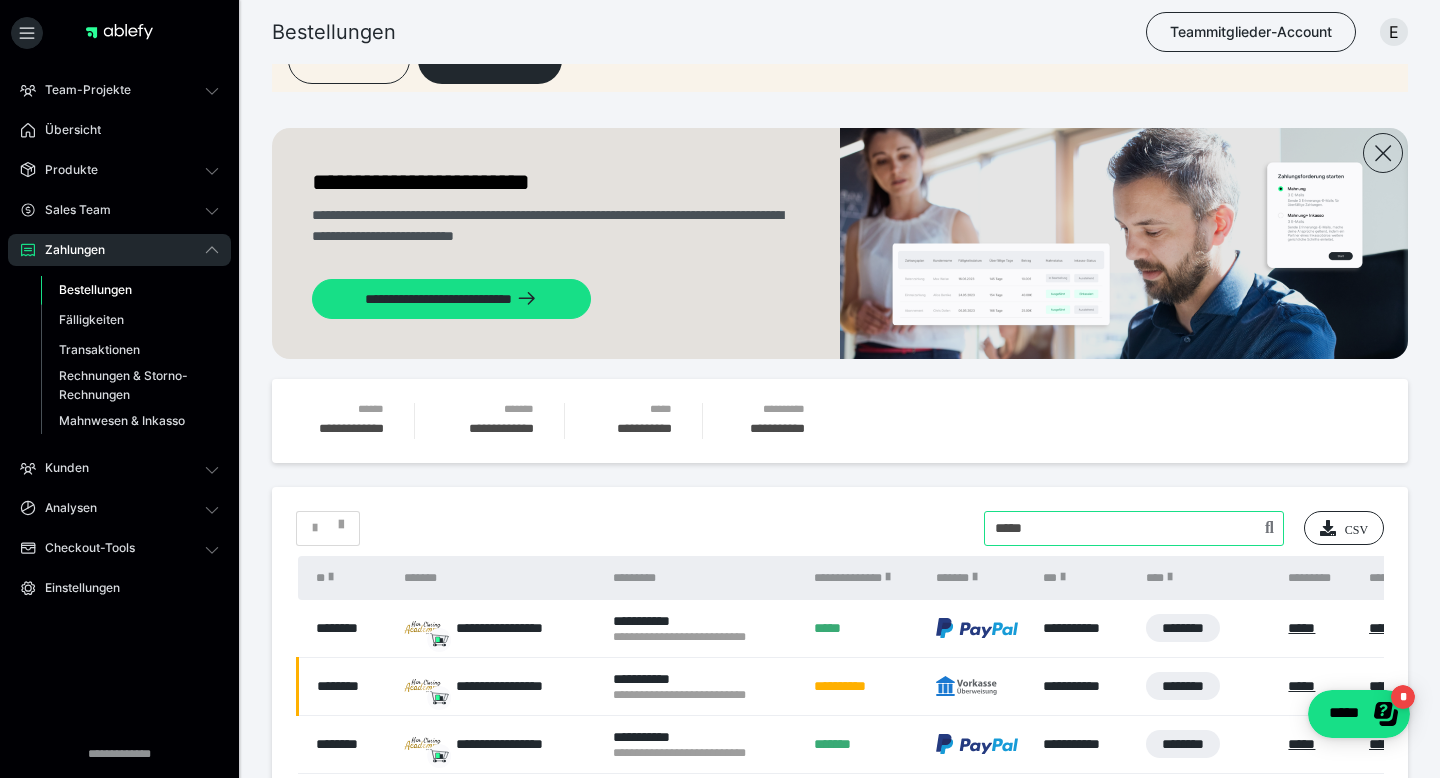 type on "*****" 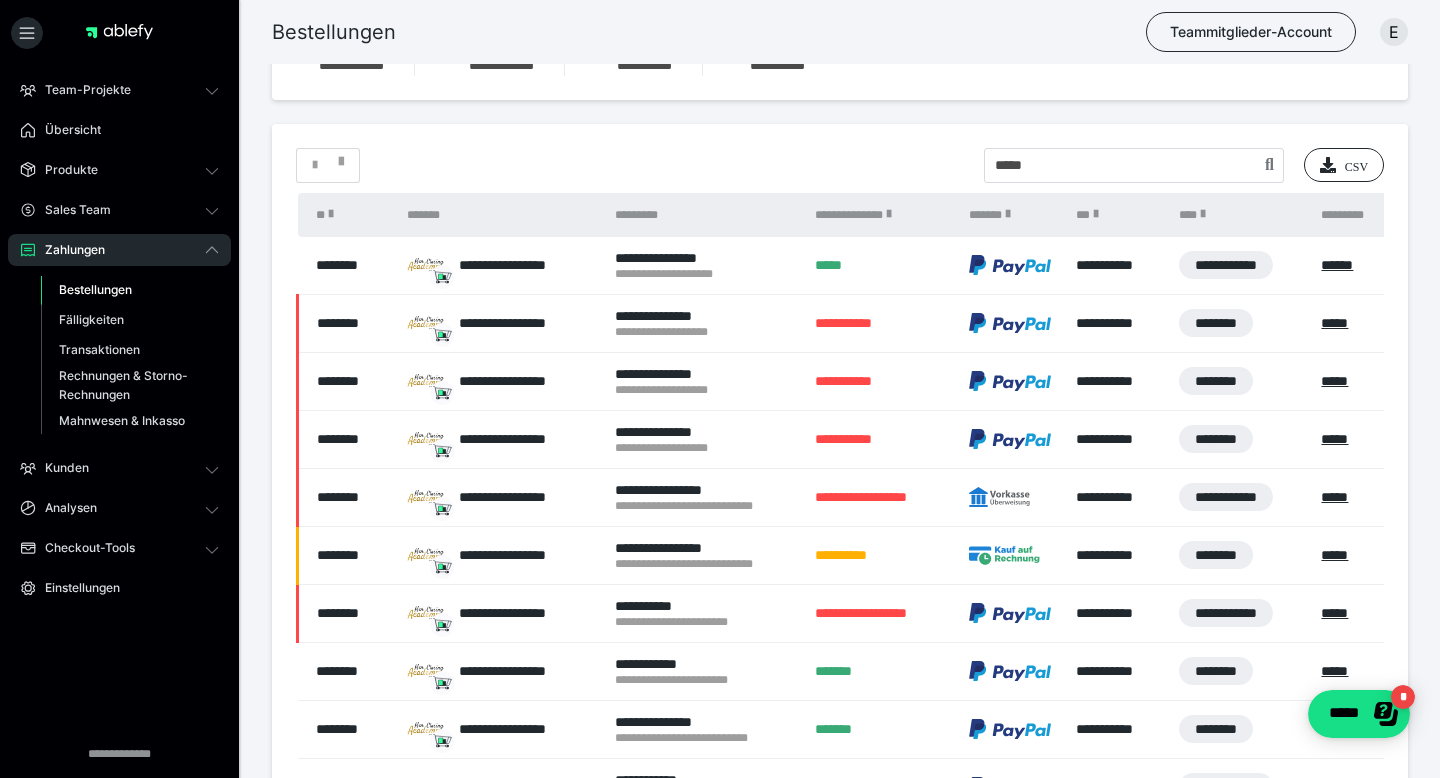 scroll, scrollTop: 555, scrollLeft: 0, axis: vertical 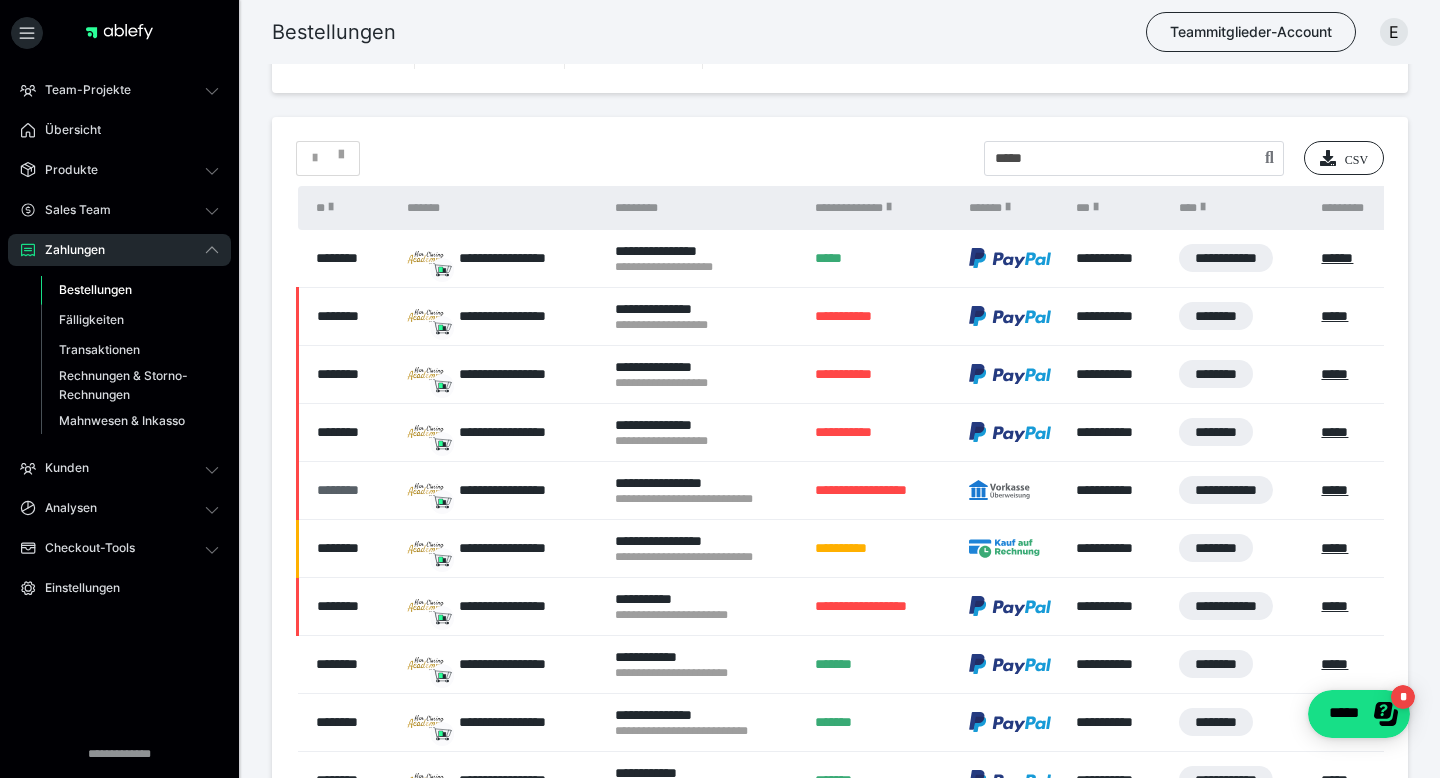 click on "********" at bounding box center [352, 490] 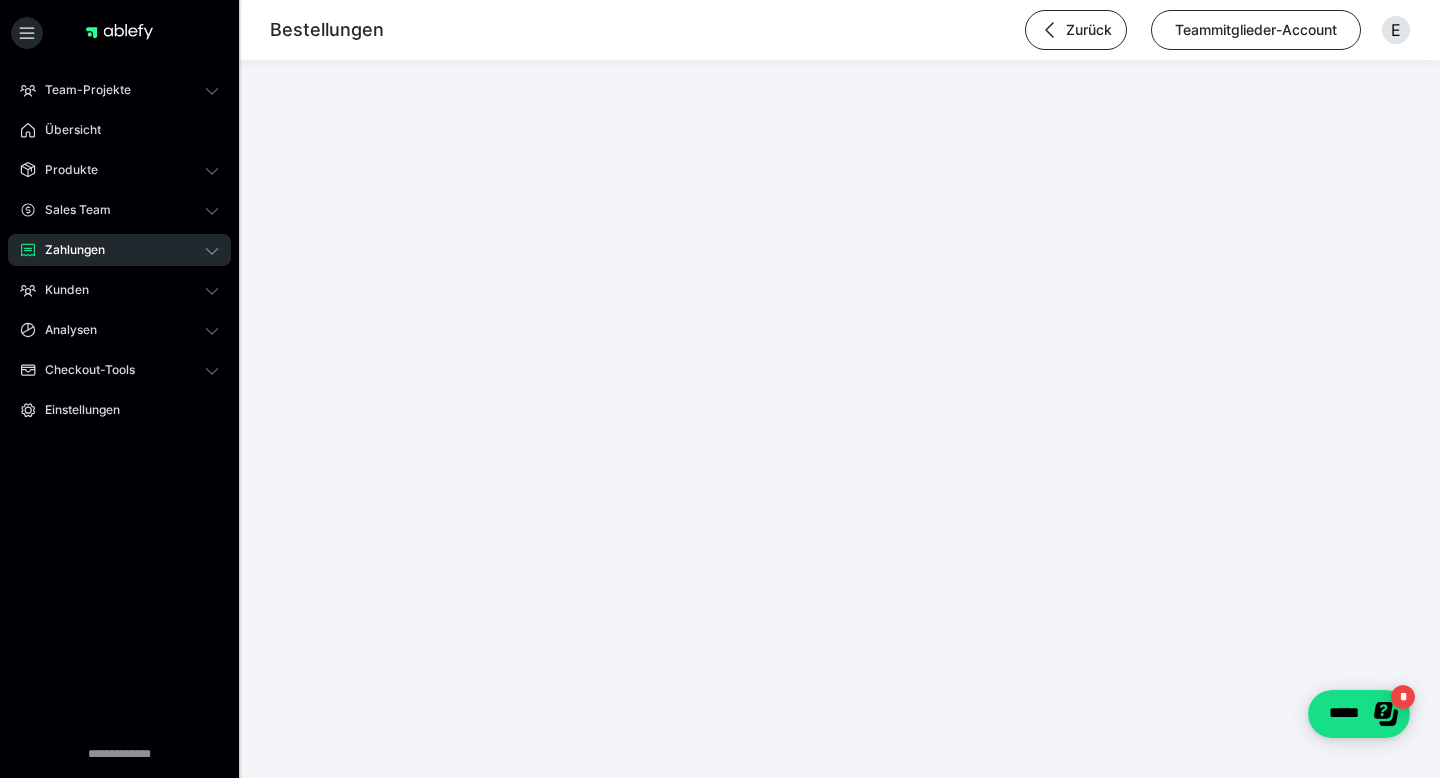 scroll, scrollTop: 0, scrollLeft: 0, axis: both 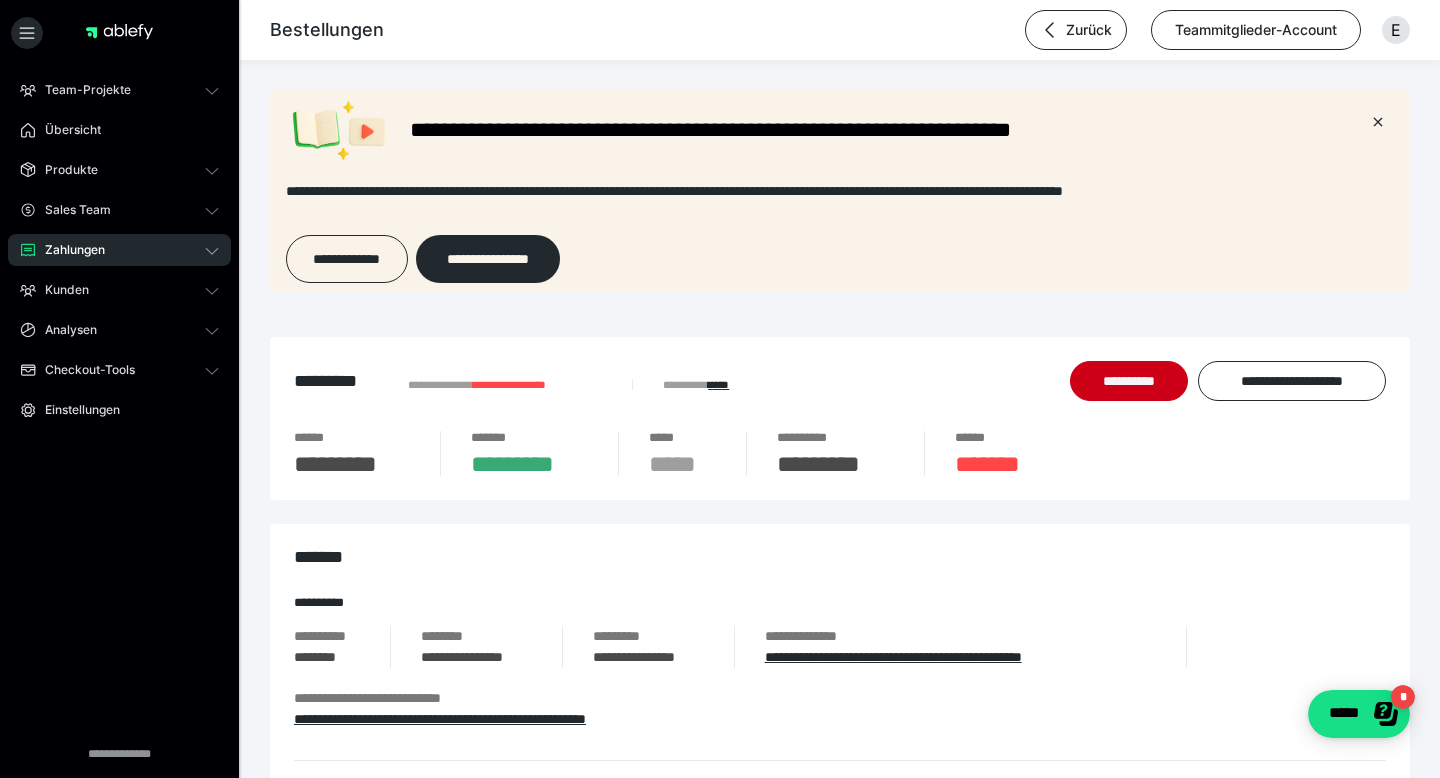 click on "Zahlungen" at bounding box center [119, 250] 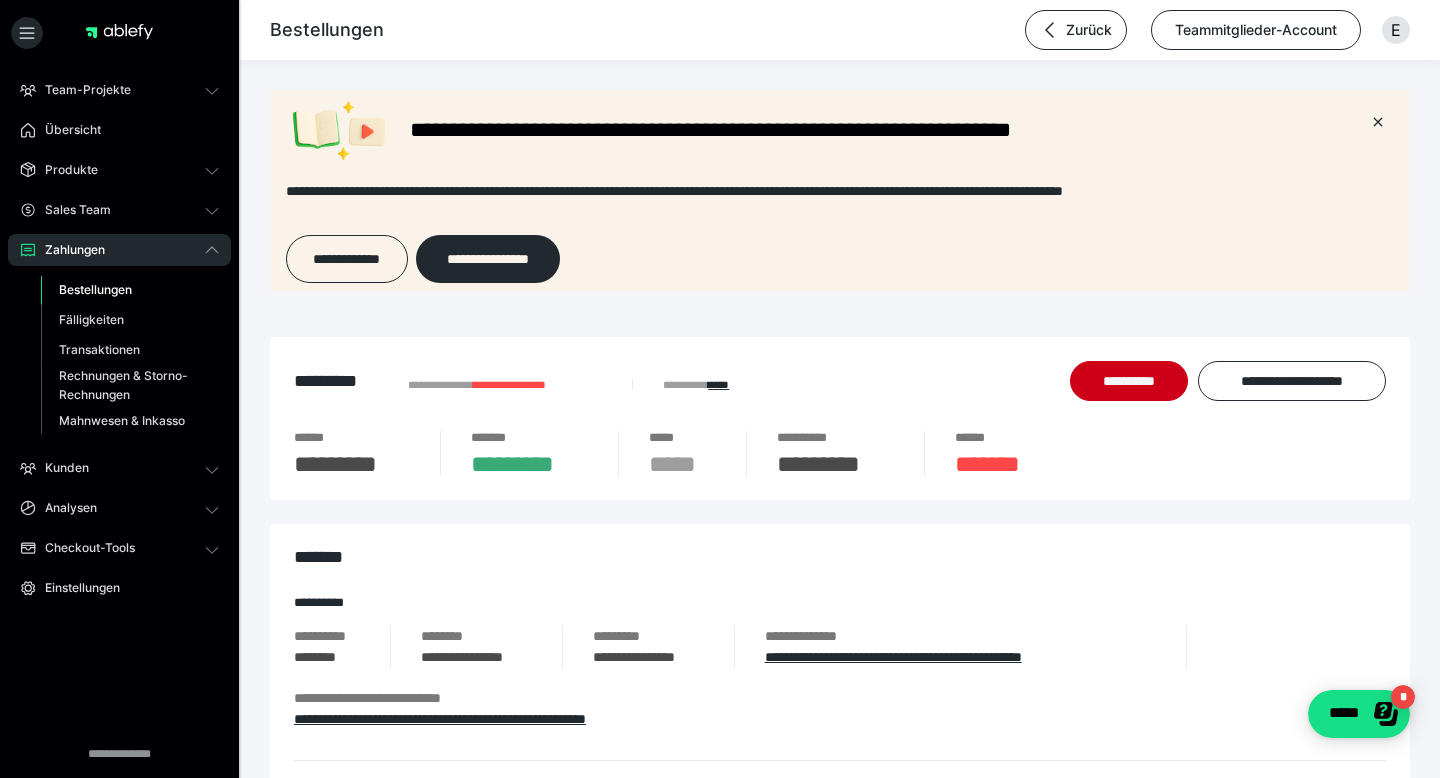 click on "Bestellungen" at bounding box center (95, 289) 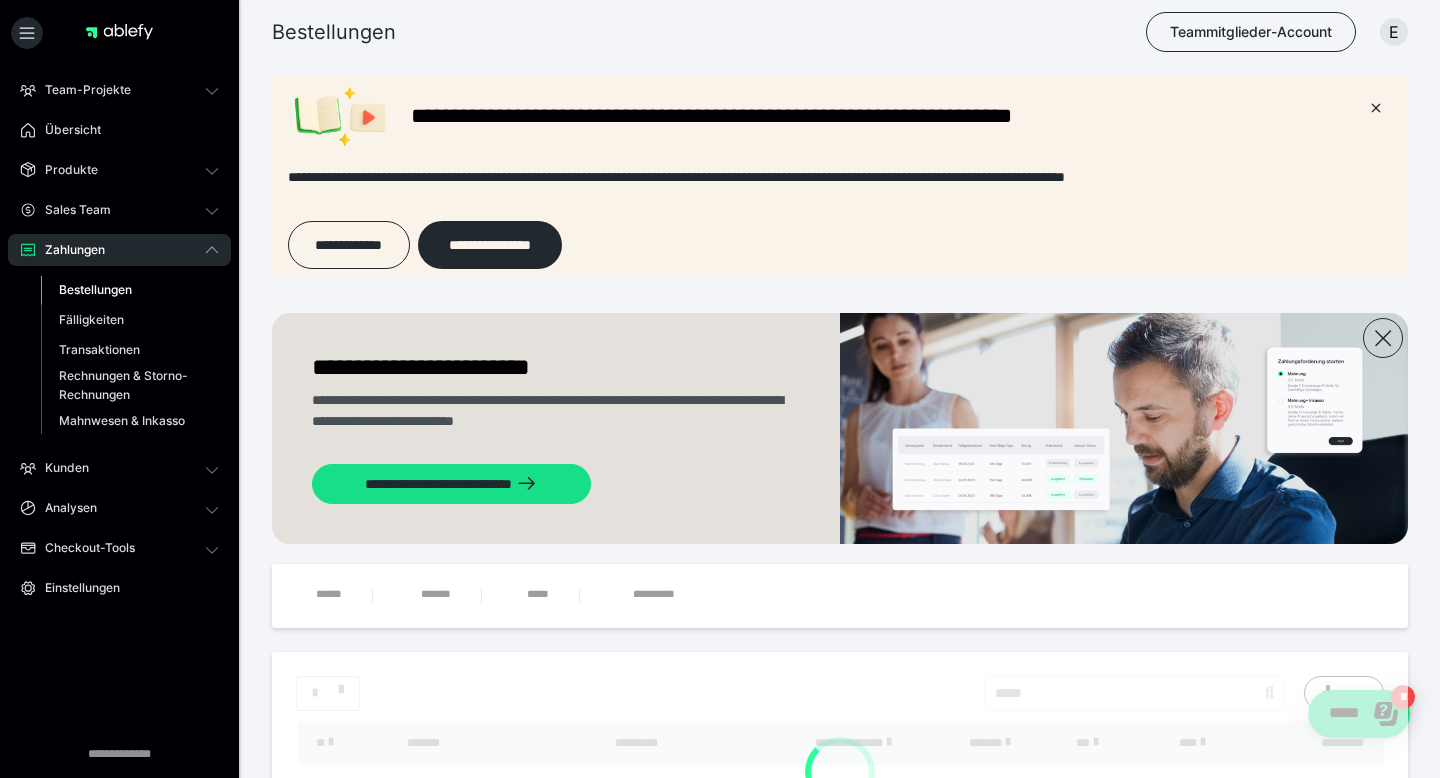 scroll, scrollTop: 0, scrollLeft: 0, axis: both 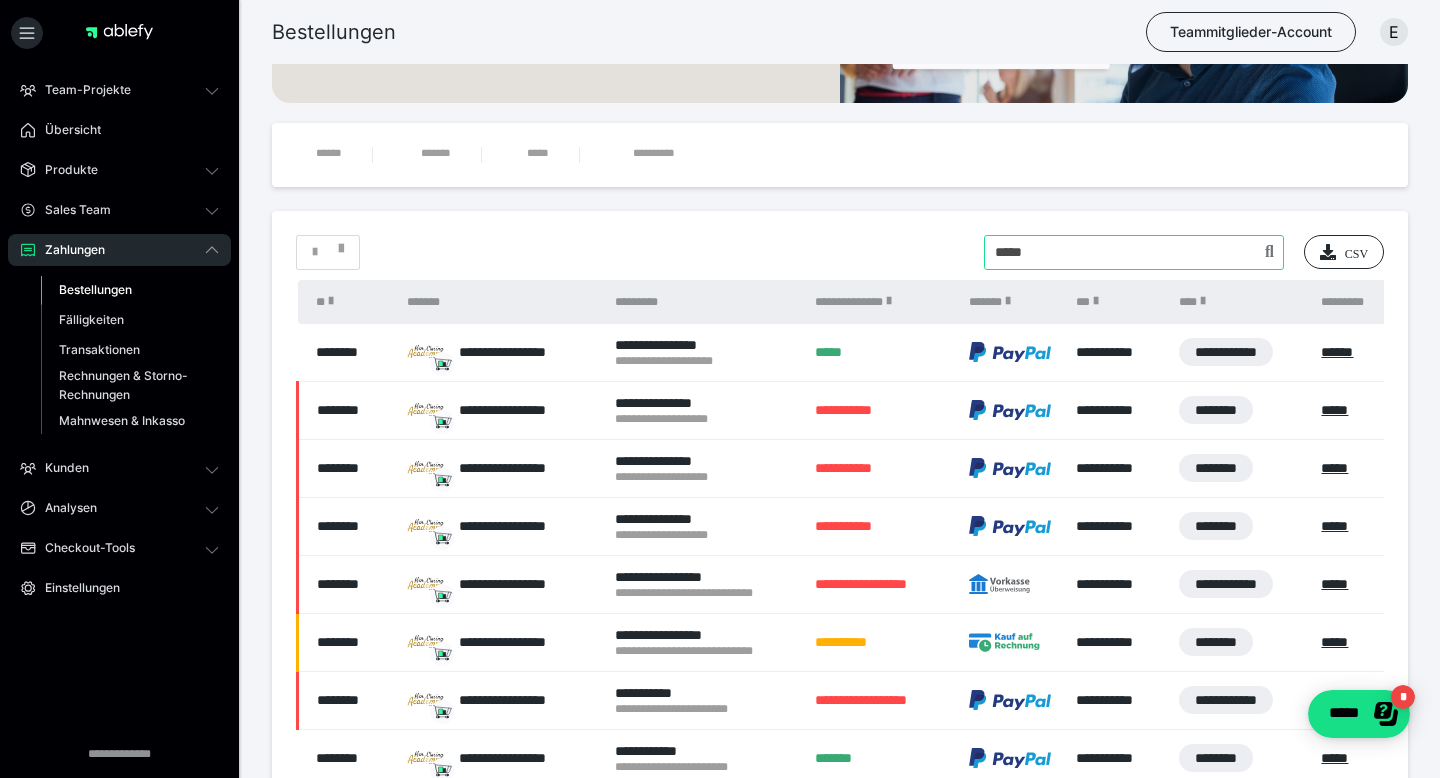 drag, startPoint x: 1073, startPoint y: 250, endPoint x: 931, endPoint y: 250, distance: 142 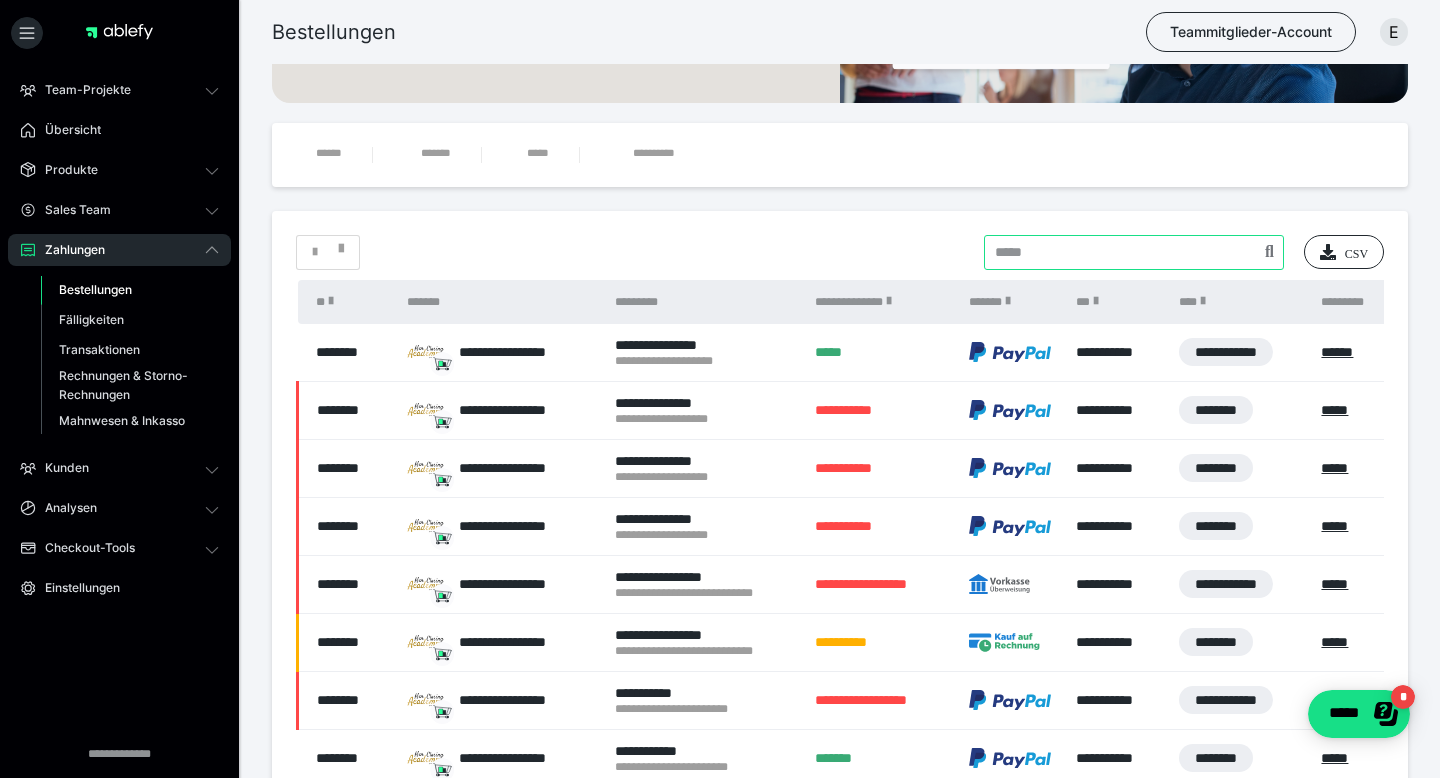 type 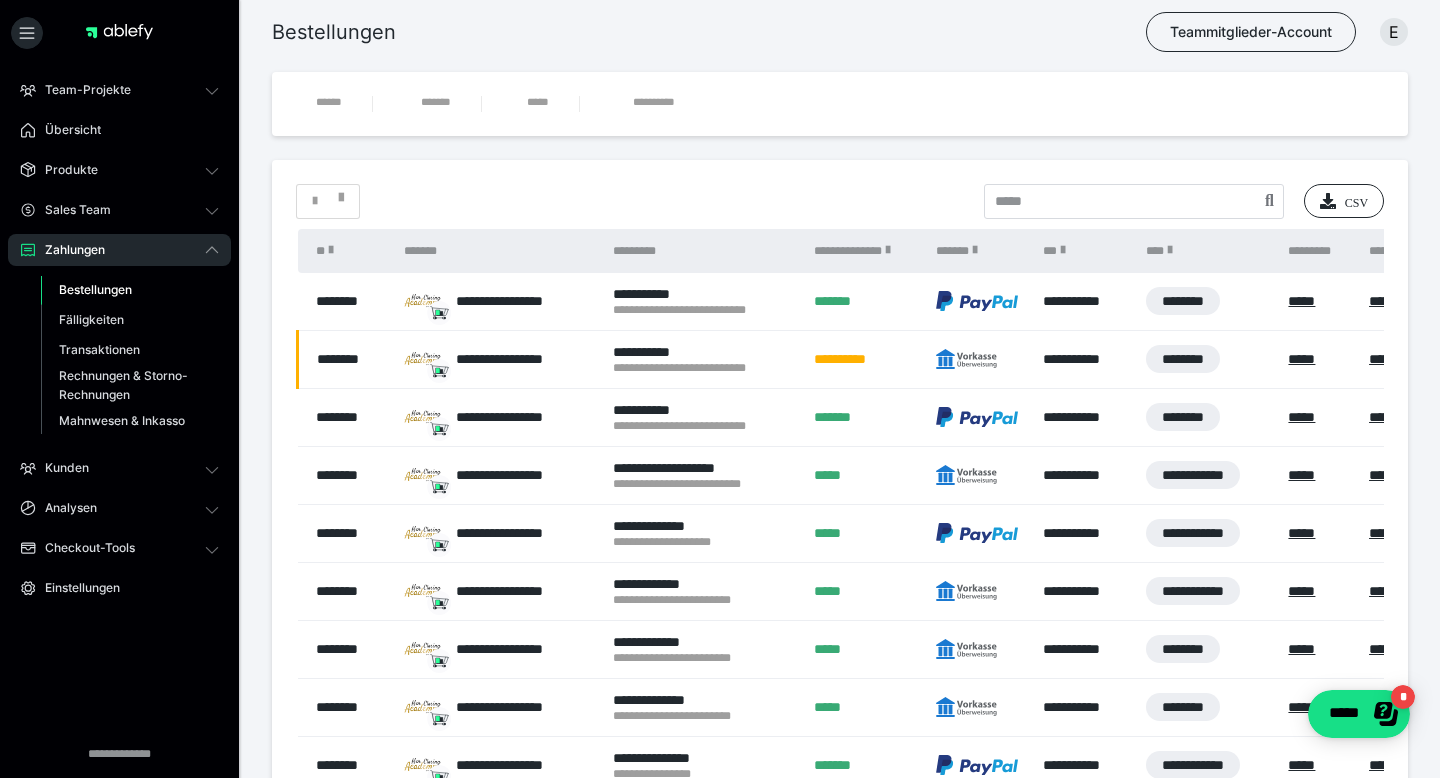 scroll, scrollTop: 493, scrollLeft: 0, axis: vertical 